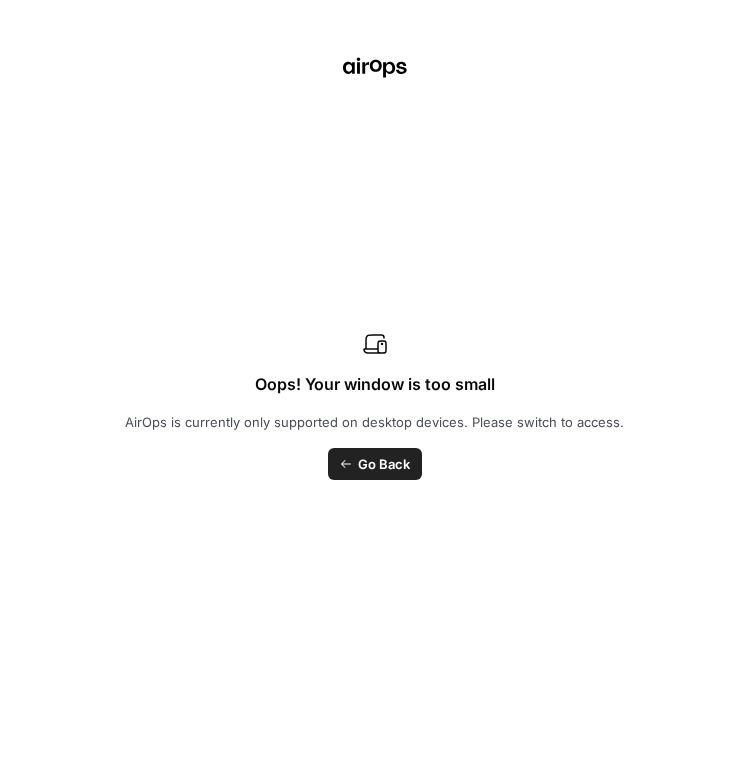 scroll, scrollTop: 0, scrollLeft: 0, axis: both 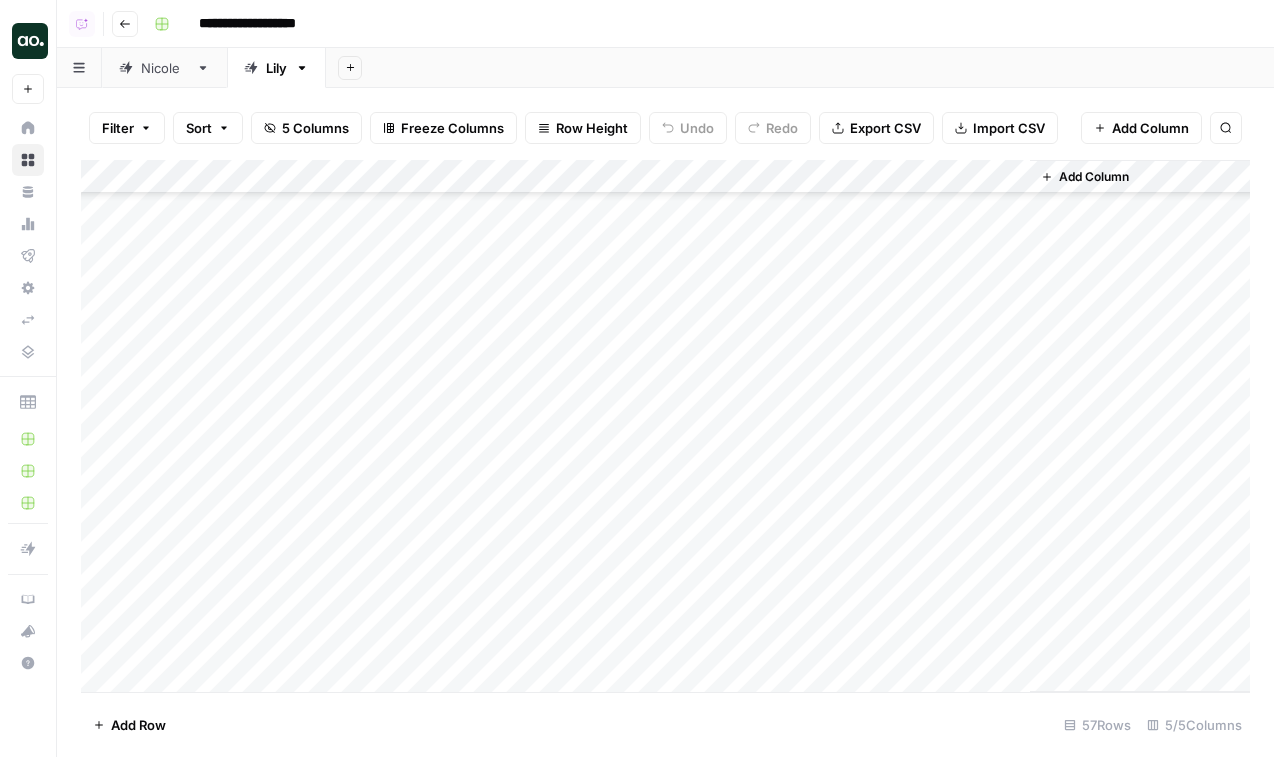 click on "Add Column" at bounding box center (665, 426) 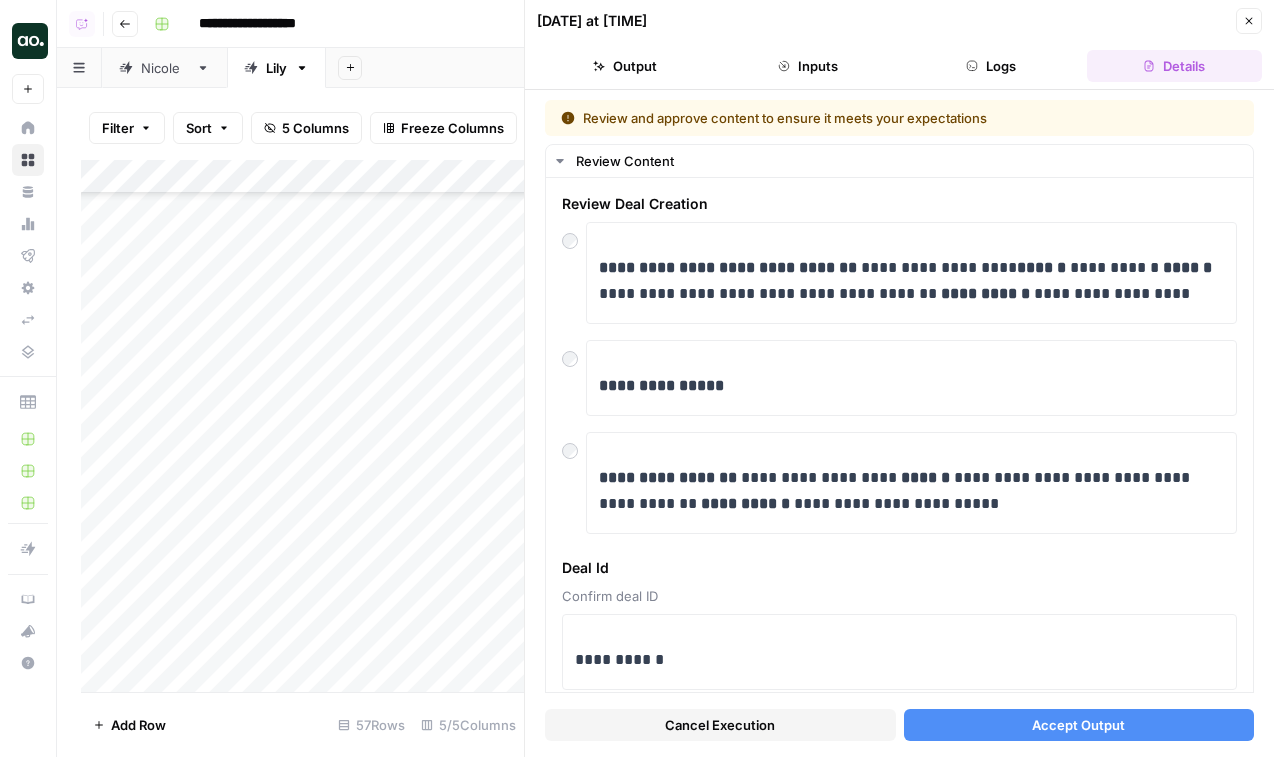 click on "Accept Output" at bounding box center [1079, 725] 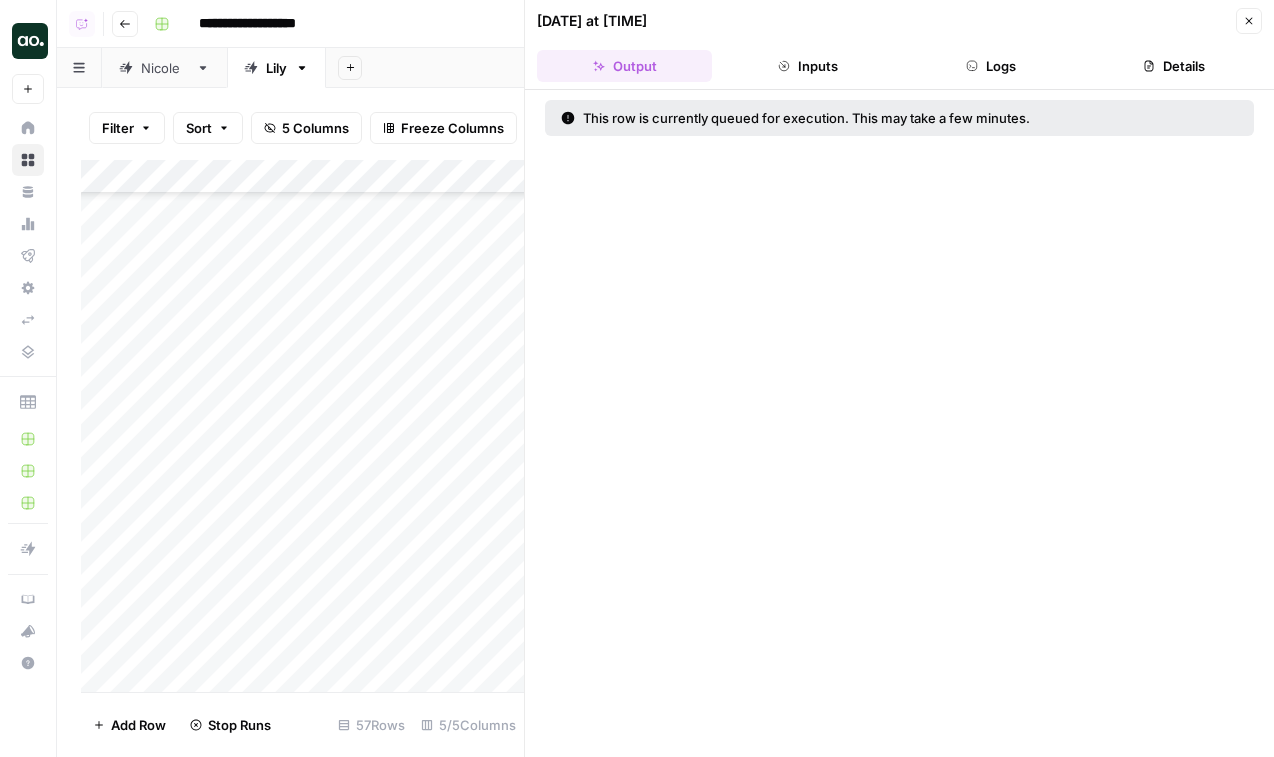 click on "Close" at bounding box center [1249, 21] 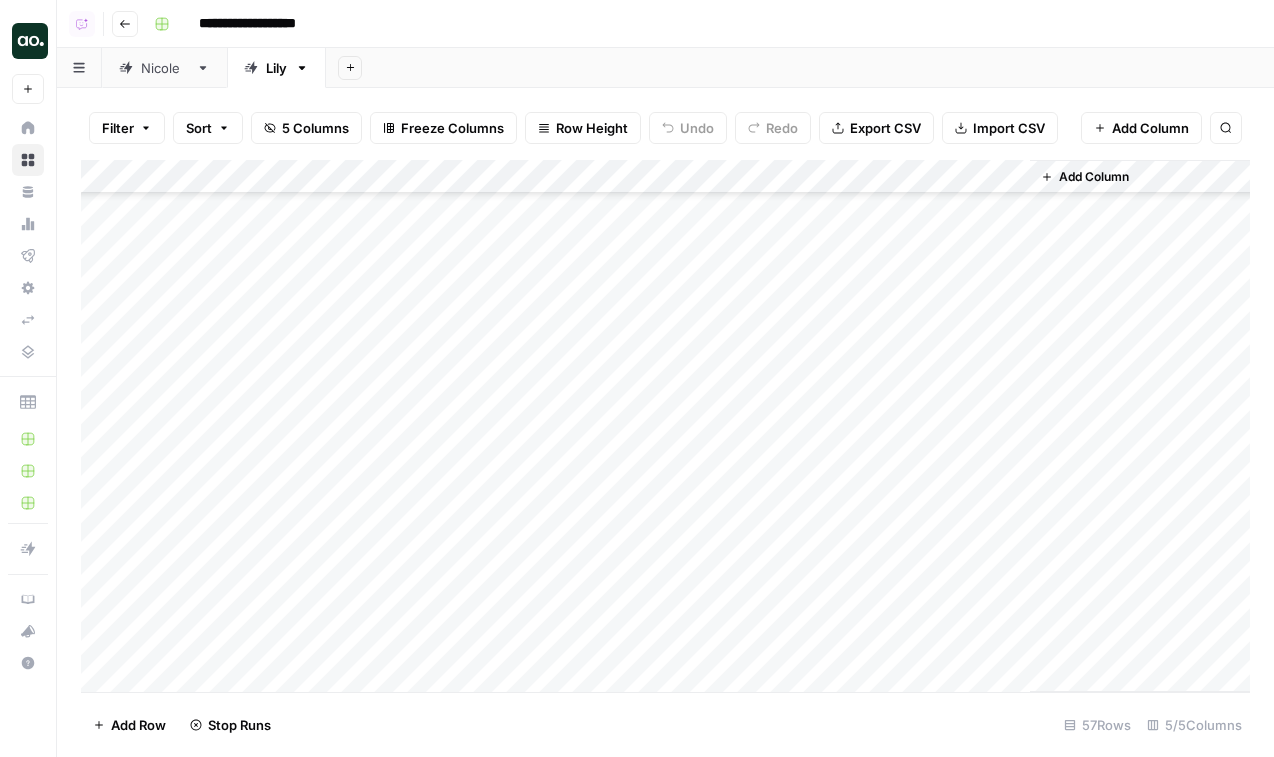 click on "Add Column" at bounding box center [665, 426] 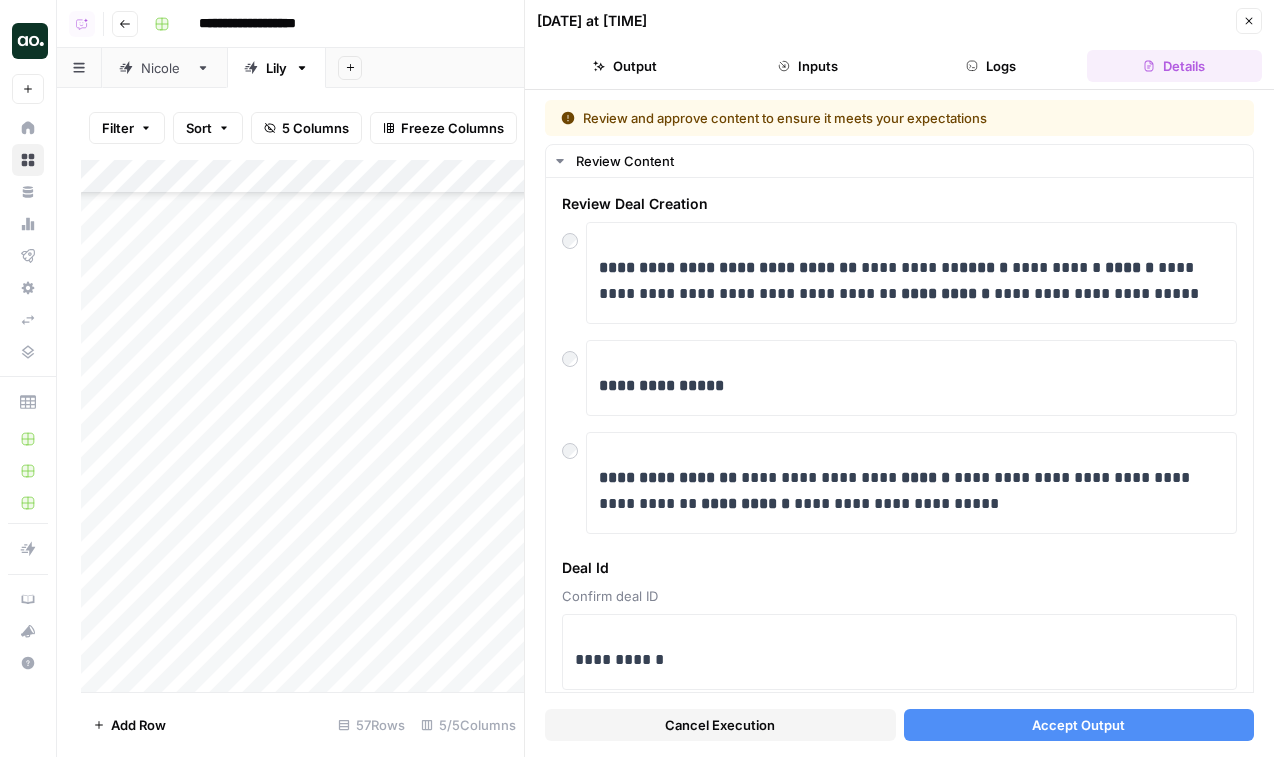 click on "Accept Output" at bounding box center (1079, 725) 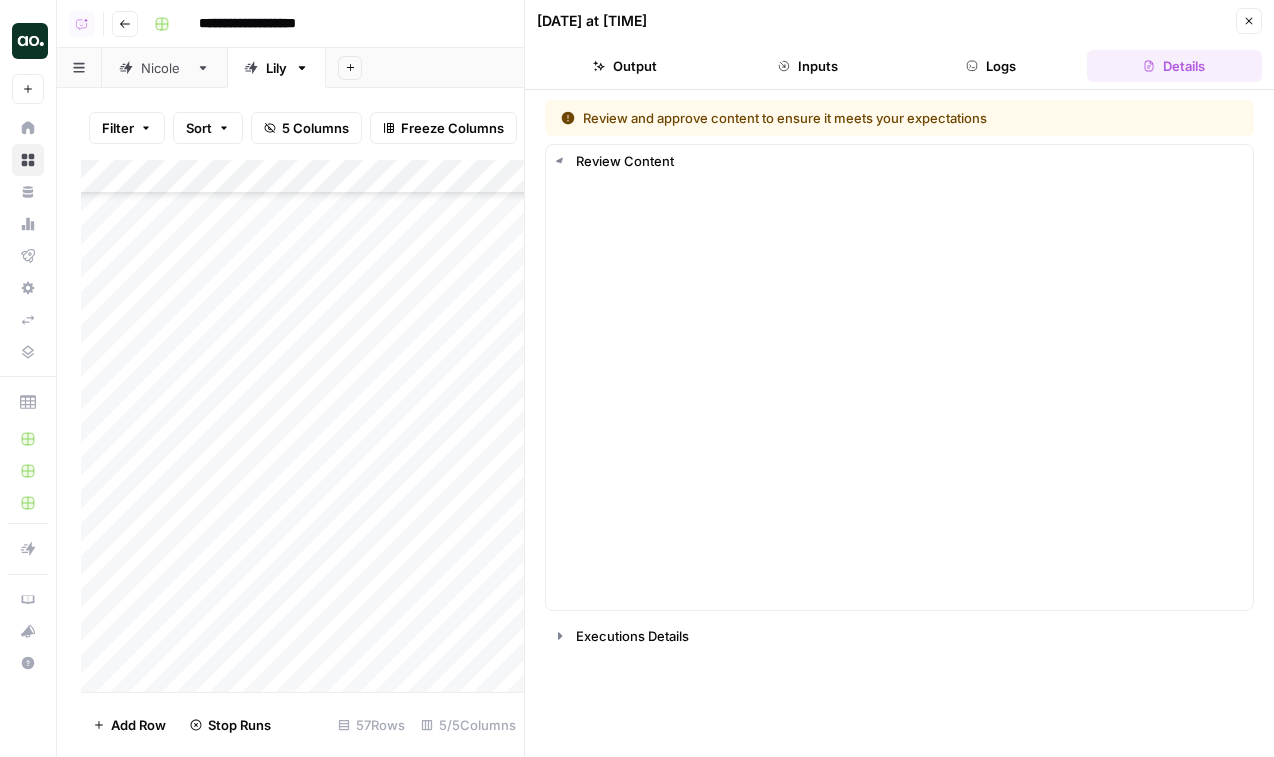 click 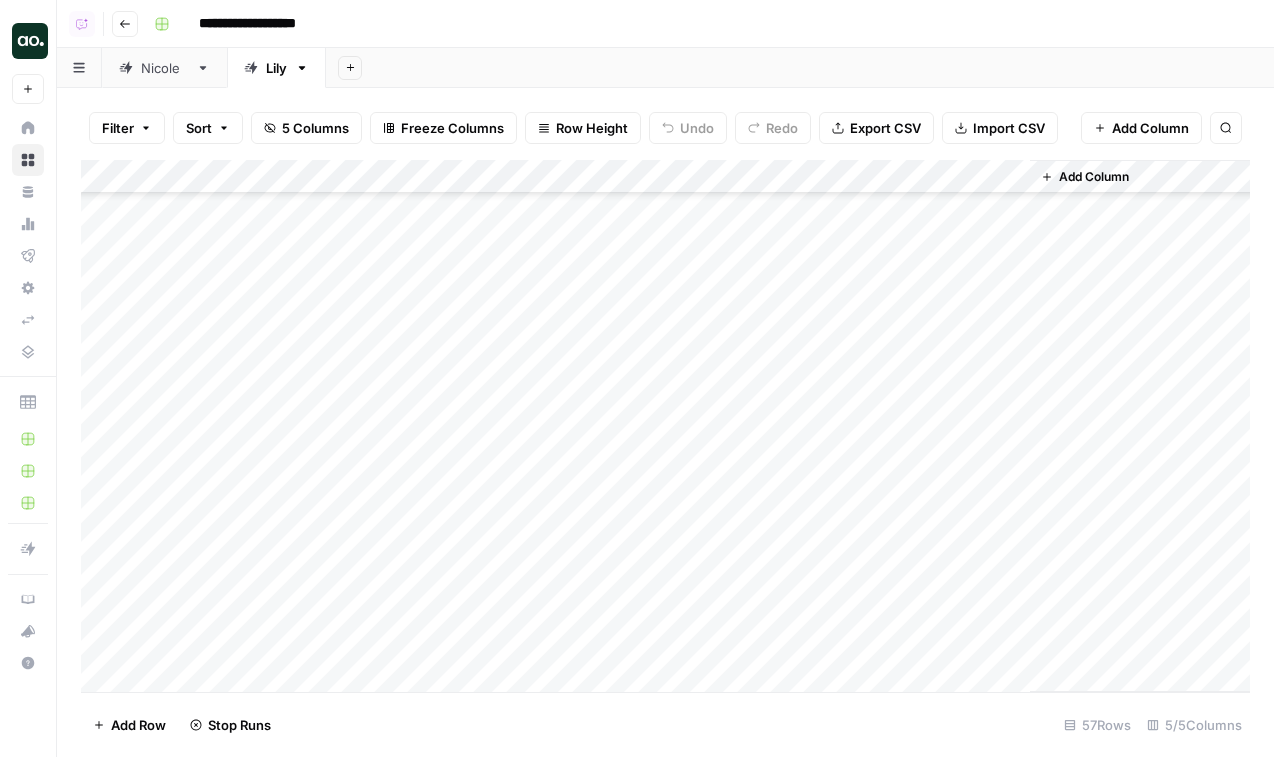 click on "Add Column" at bounding box center [665, 426] 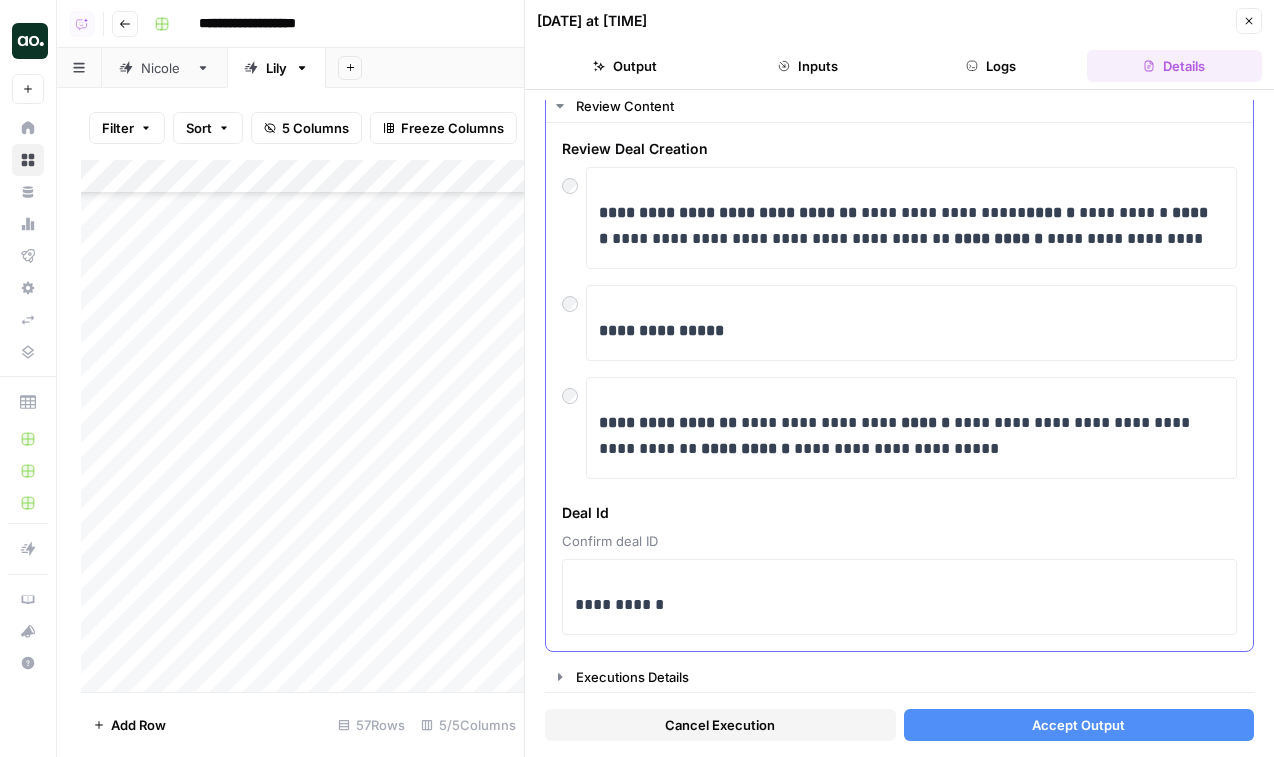 scroll, scrollTop: 57, scrollLeft: 0, axis: vertical 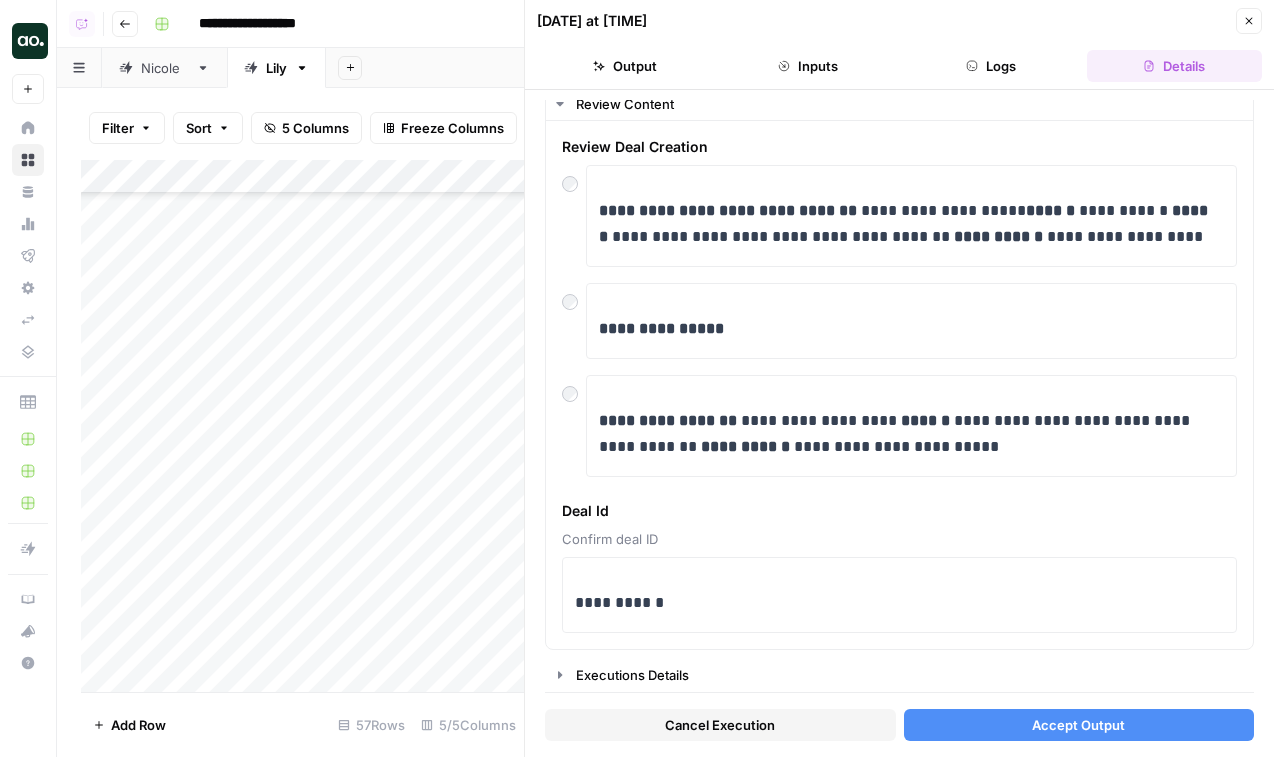 click on "Cancel Execution Accept Output" at bounding box center (899, 720) 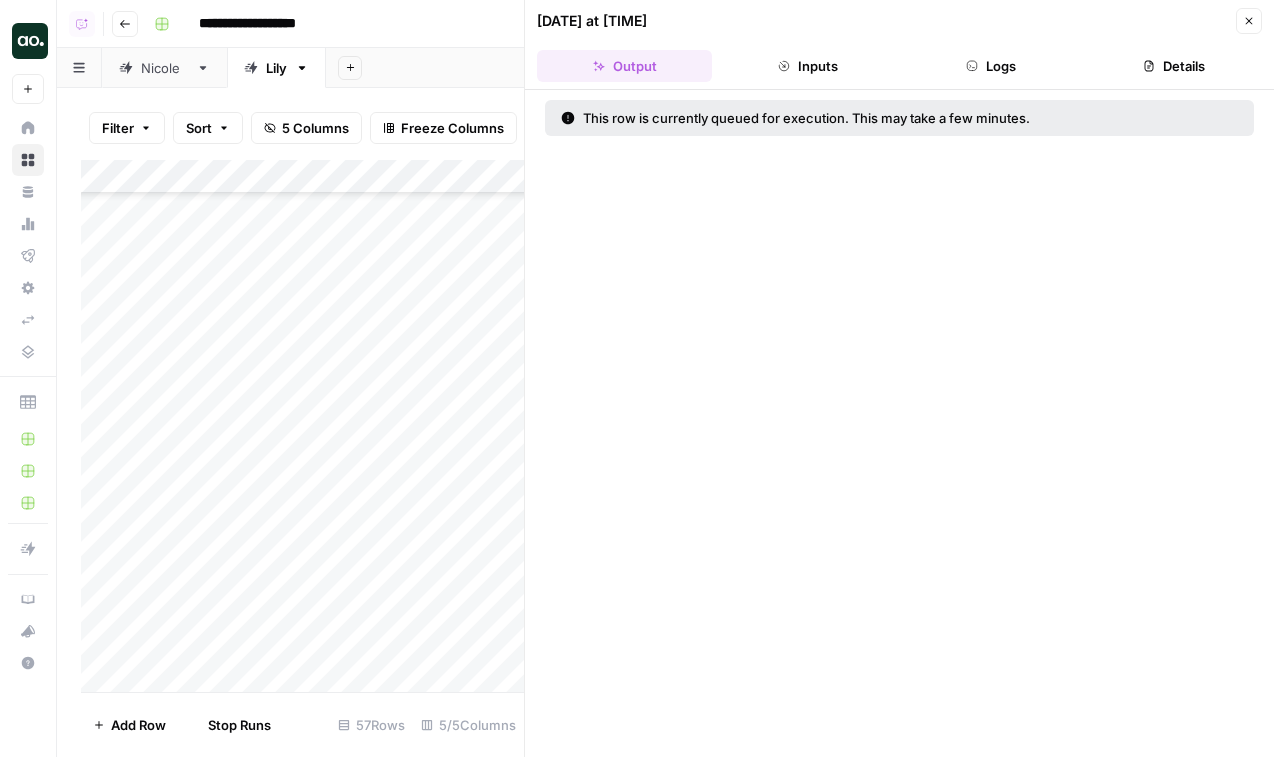 click on "[DATE] at [TIME] Close" at bounding box center [899, 21] 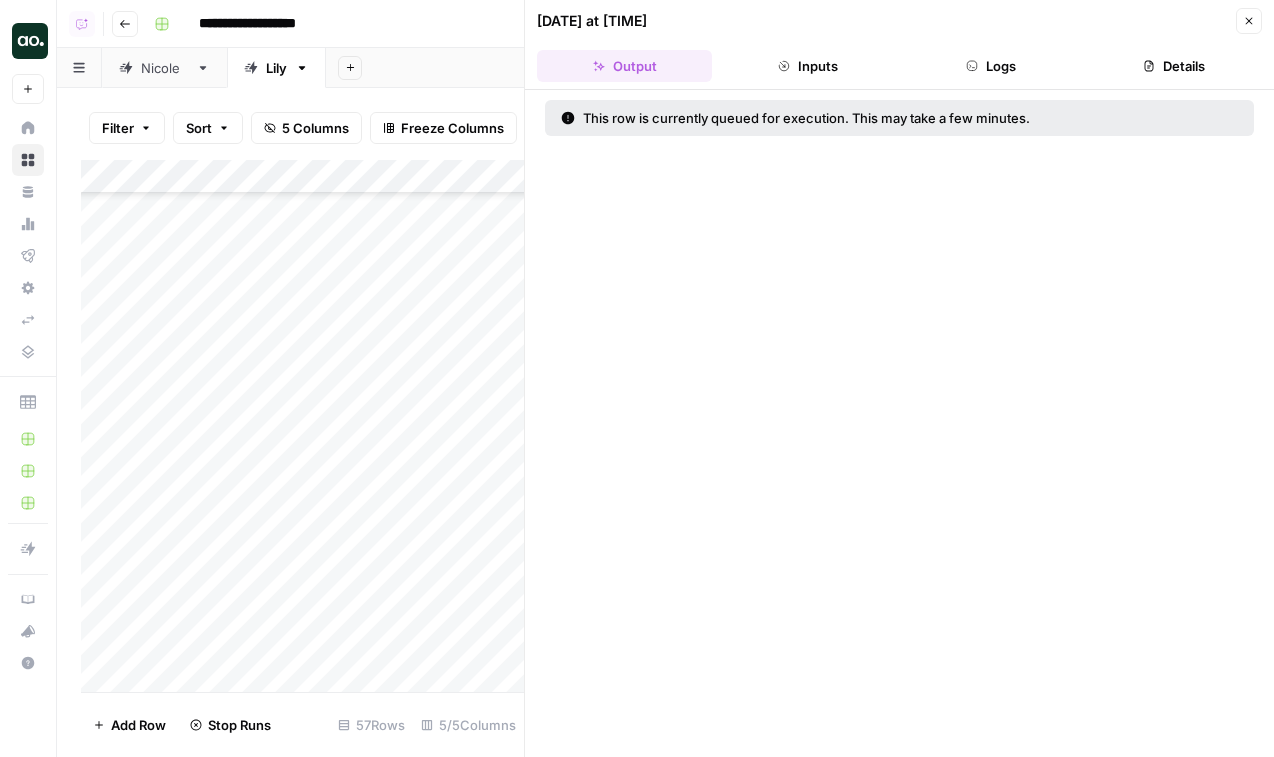 click 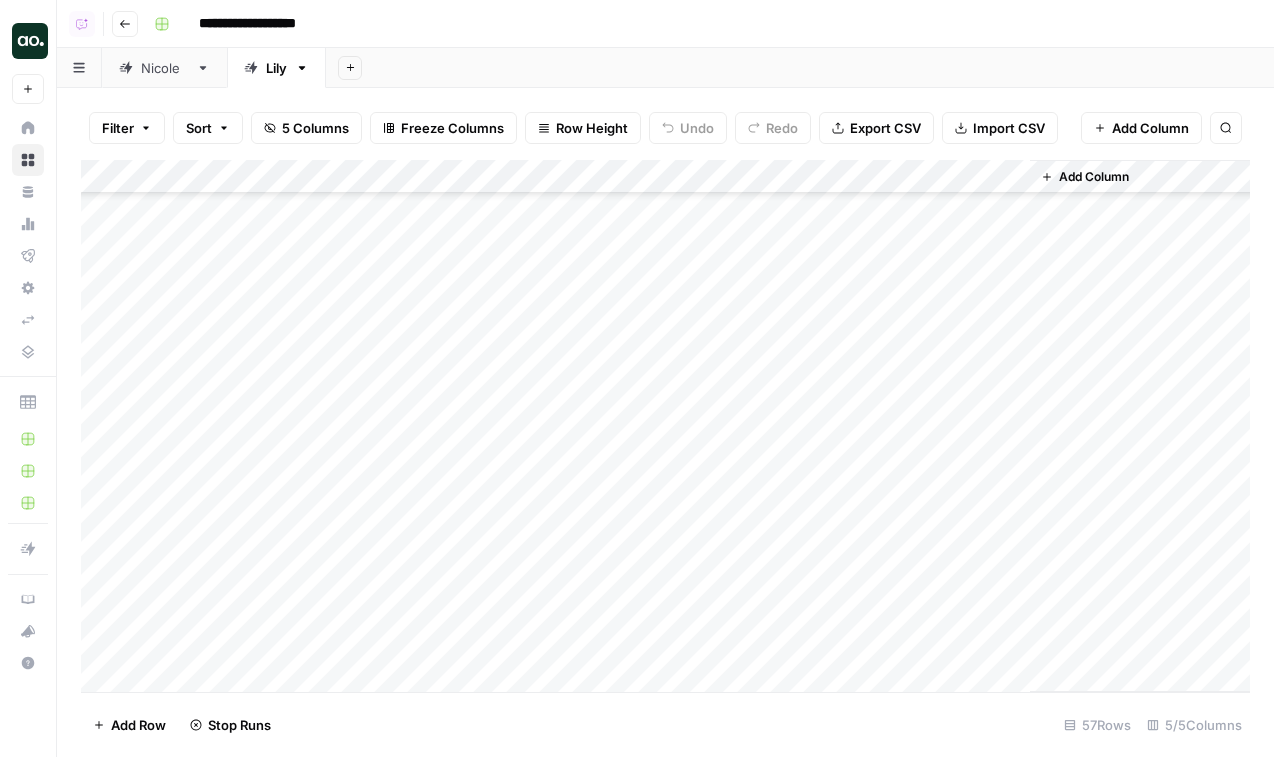 click on "Add Column" at bounding box center (665, 426) 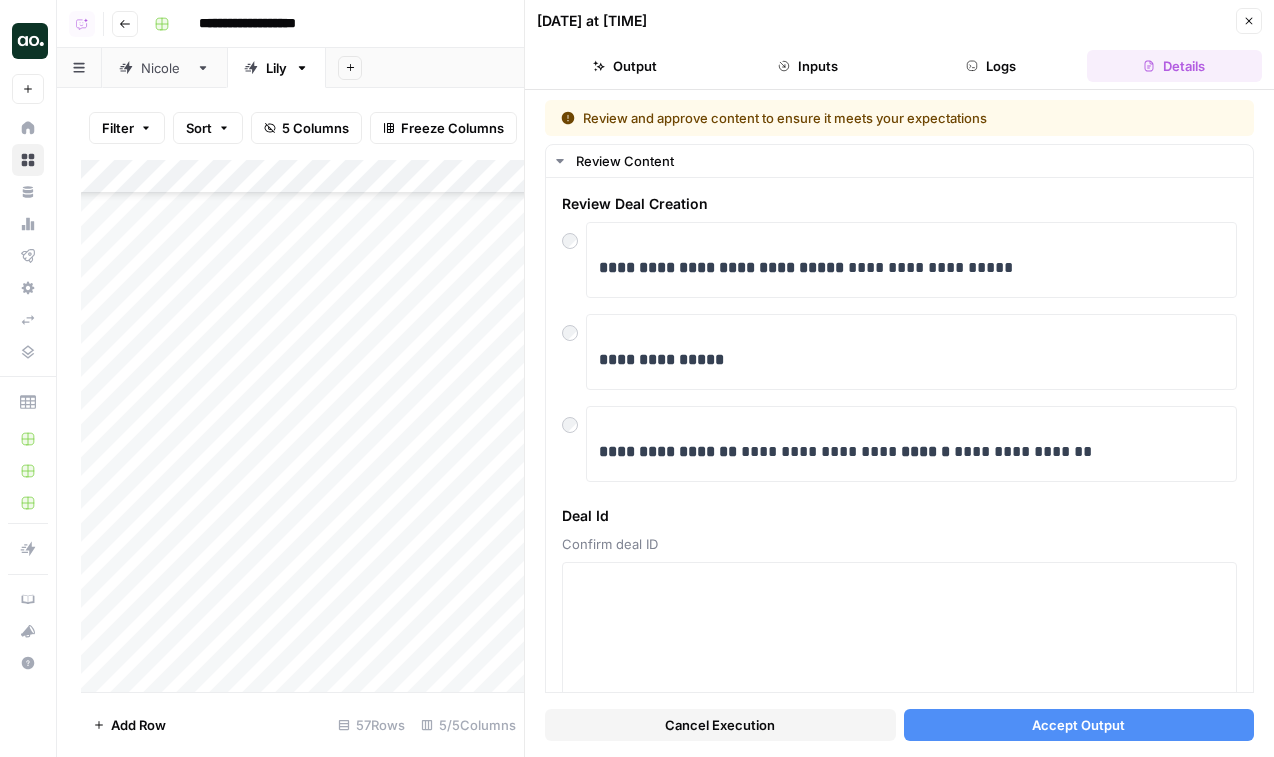 click on "Accept Output" at bounding box center (1078, 725) 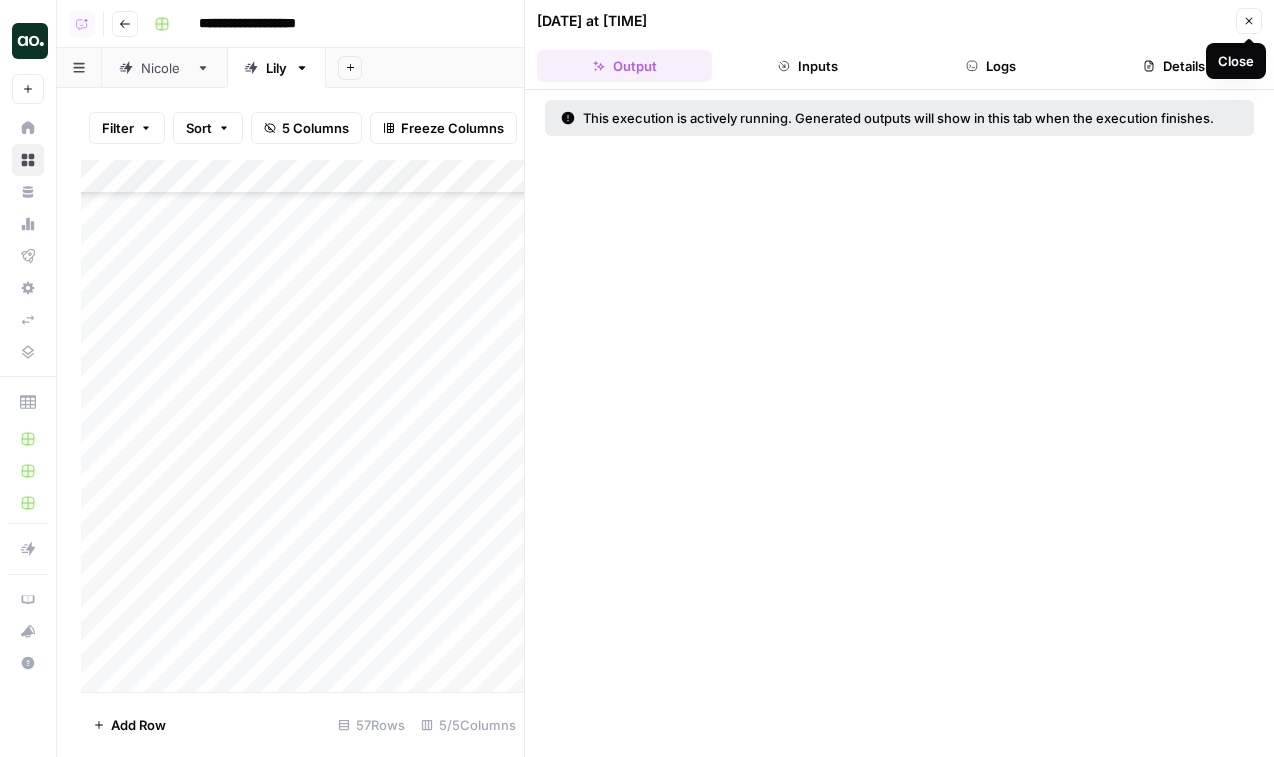 click on "Close" at bounding box center [1249, 21] 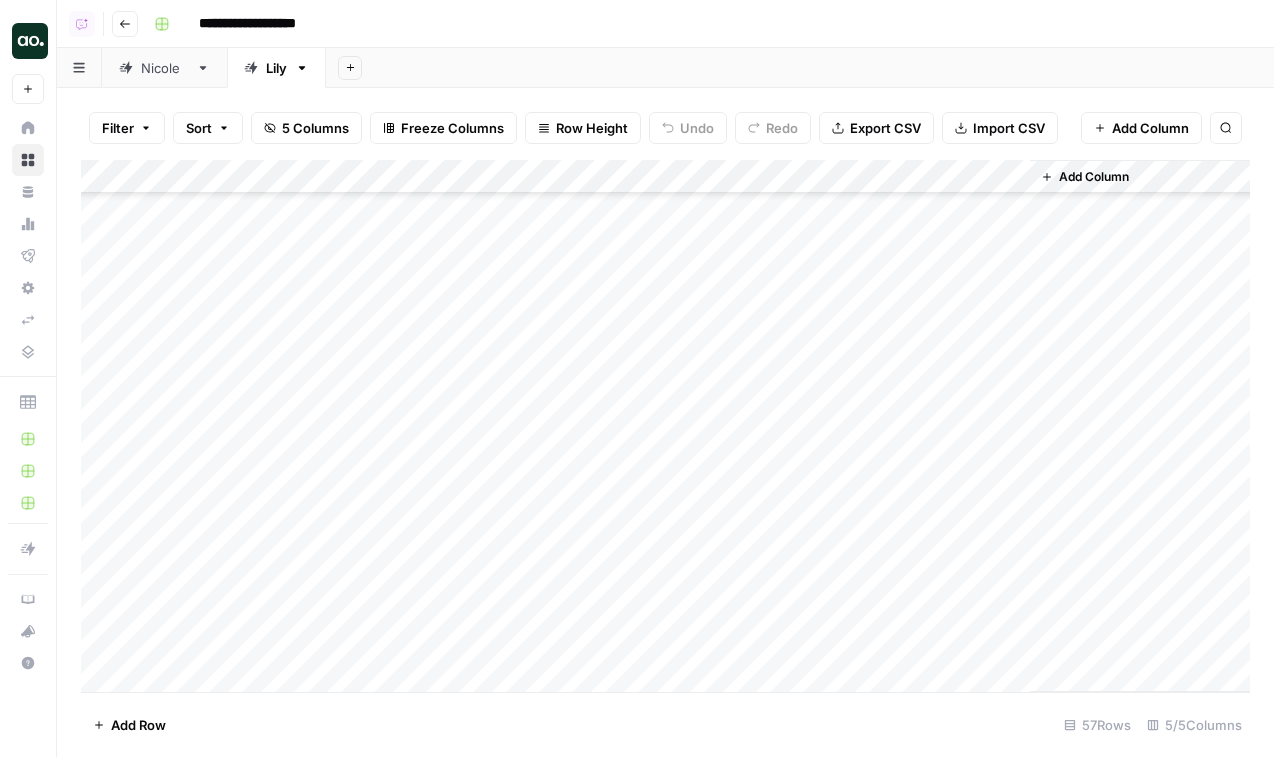 click on "Add Column" at bounding box center (665, 426) 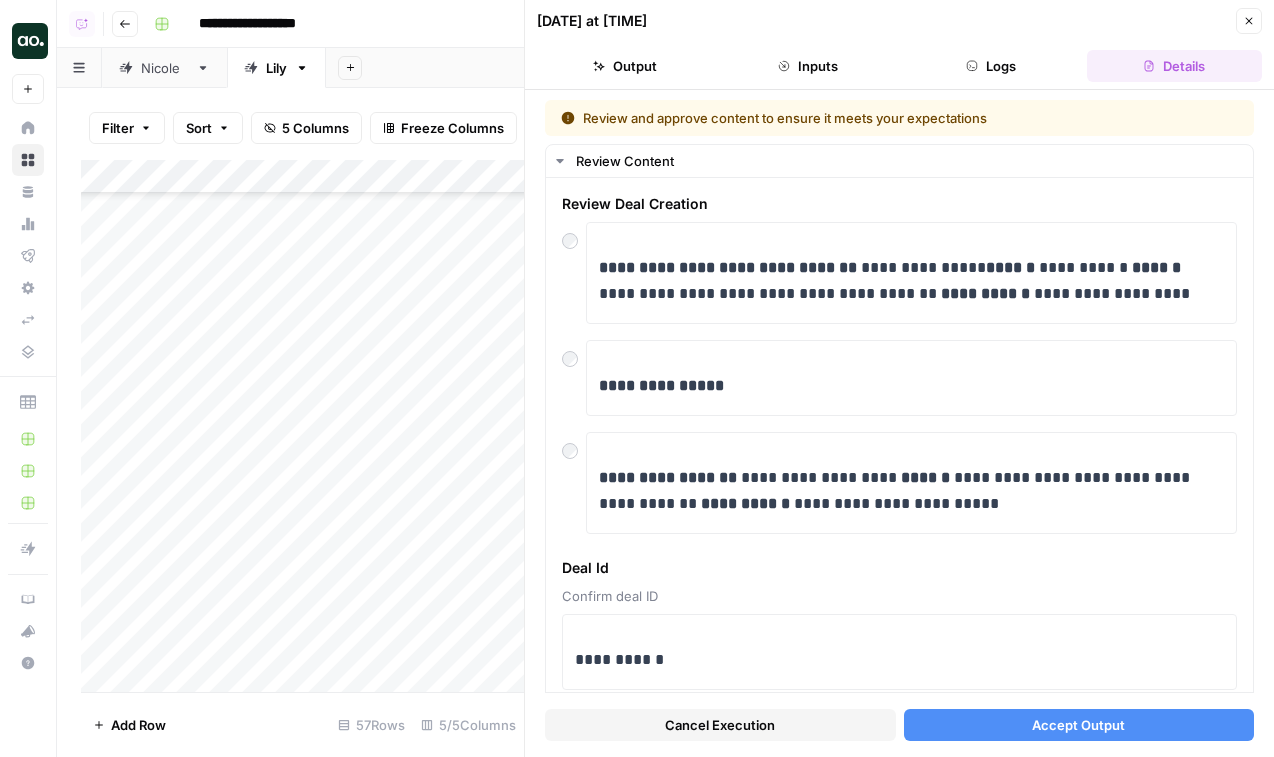 click on "Accept Output" at bounding box center [1078, 725] 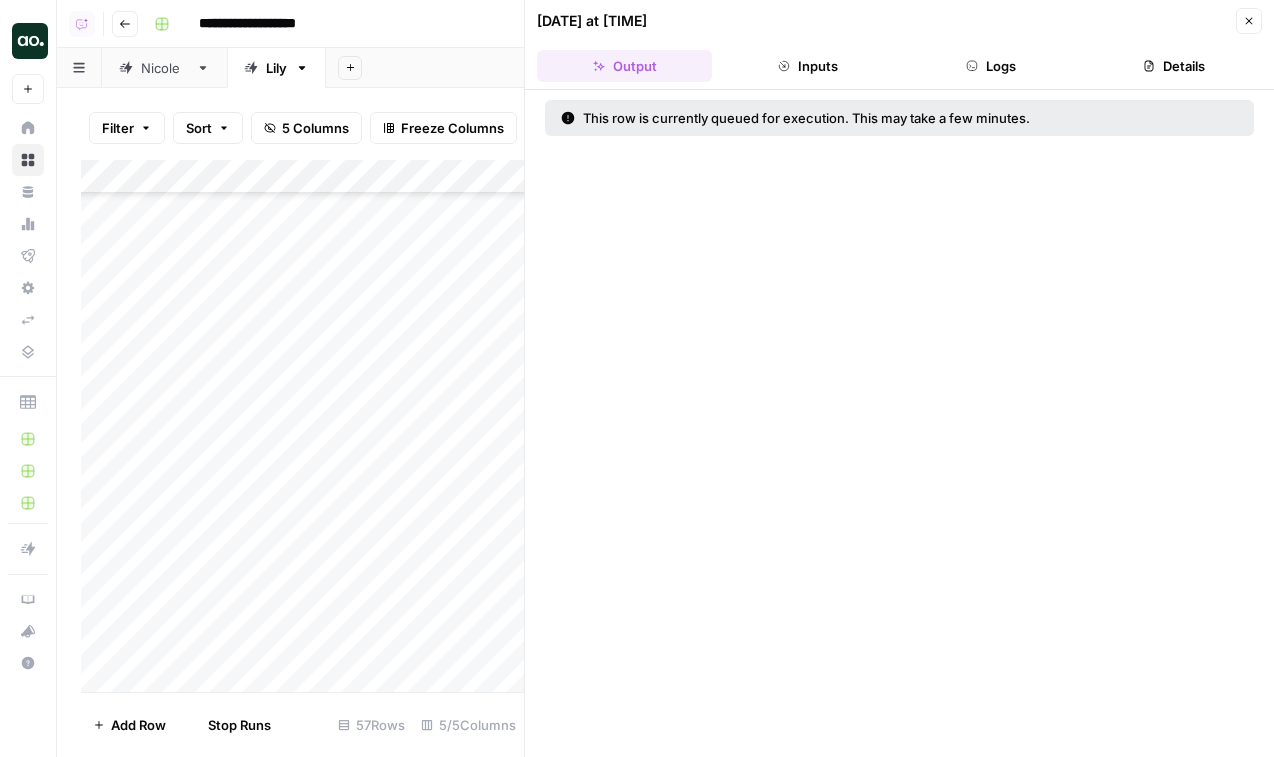 click on "[DATE] at [TIME] Close Output Inputs Logs Details" at bounding box center [899, 45] 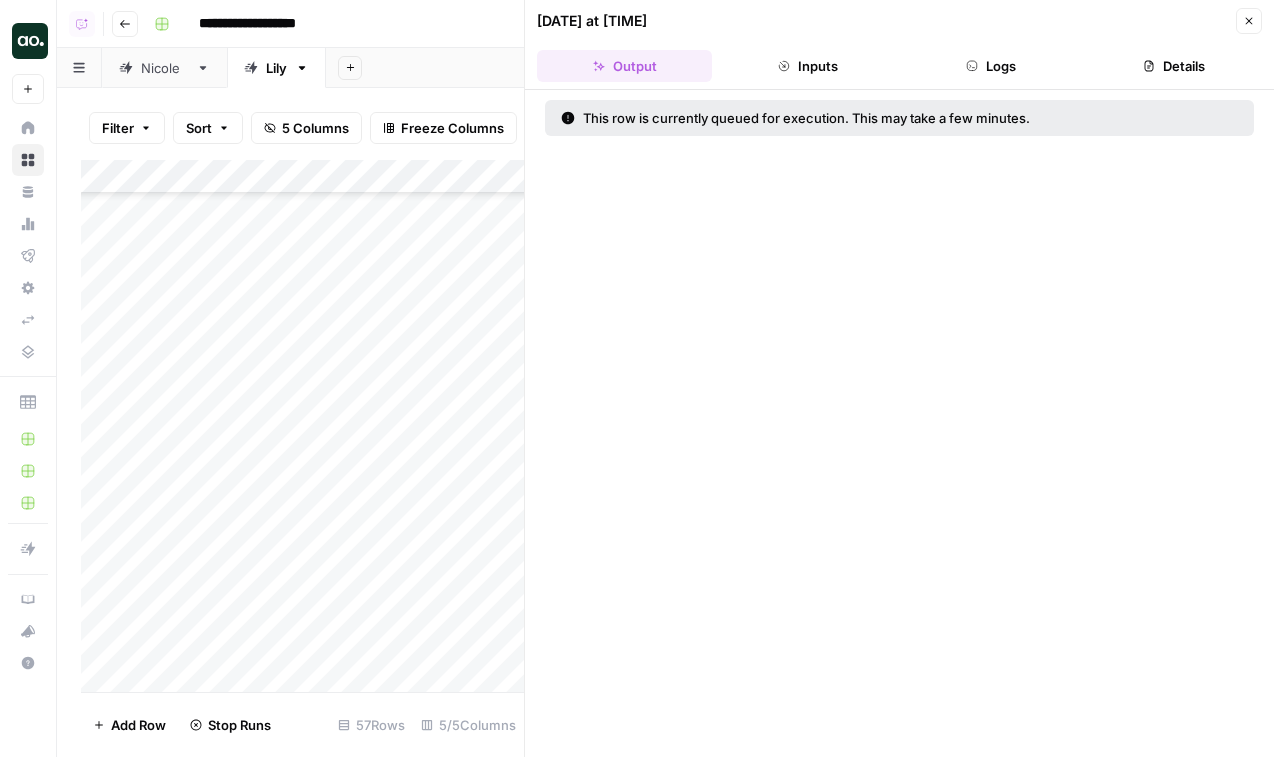 click 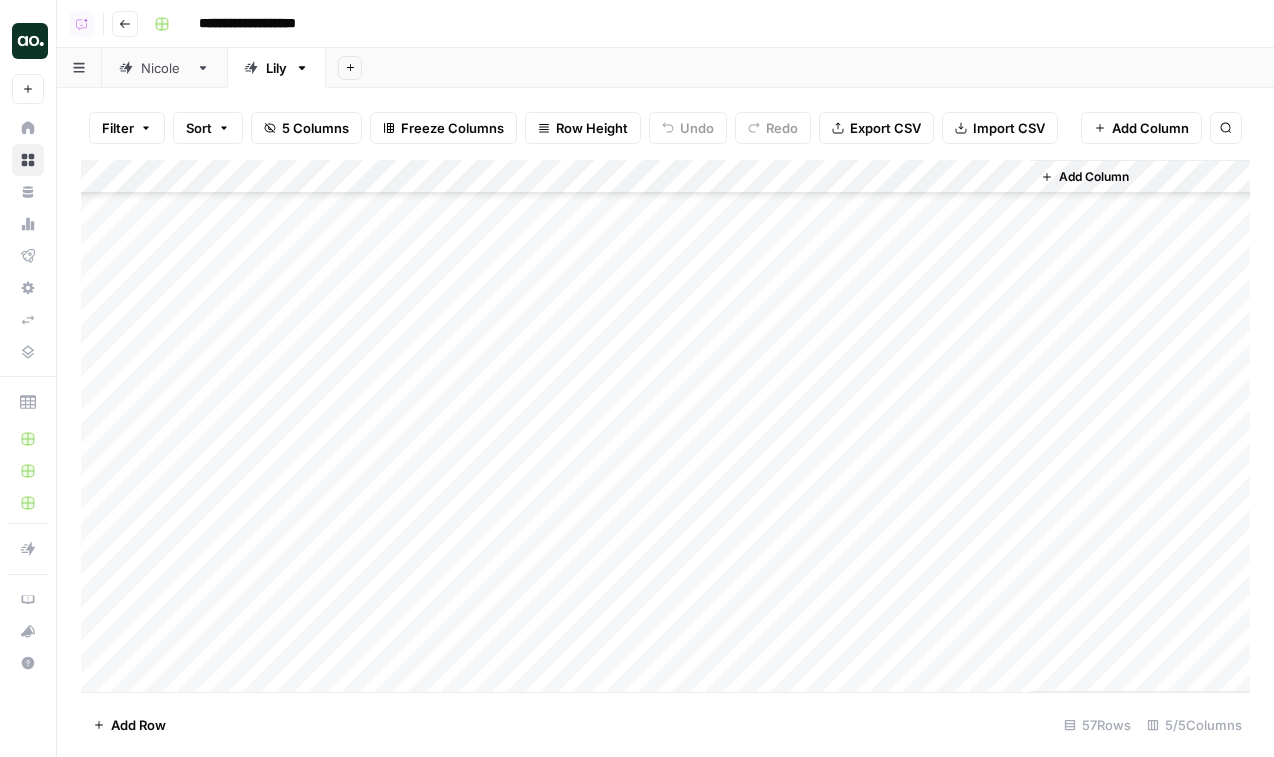 click on "Add Column" at bounding box center [665, 426] 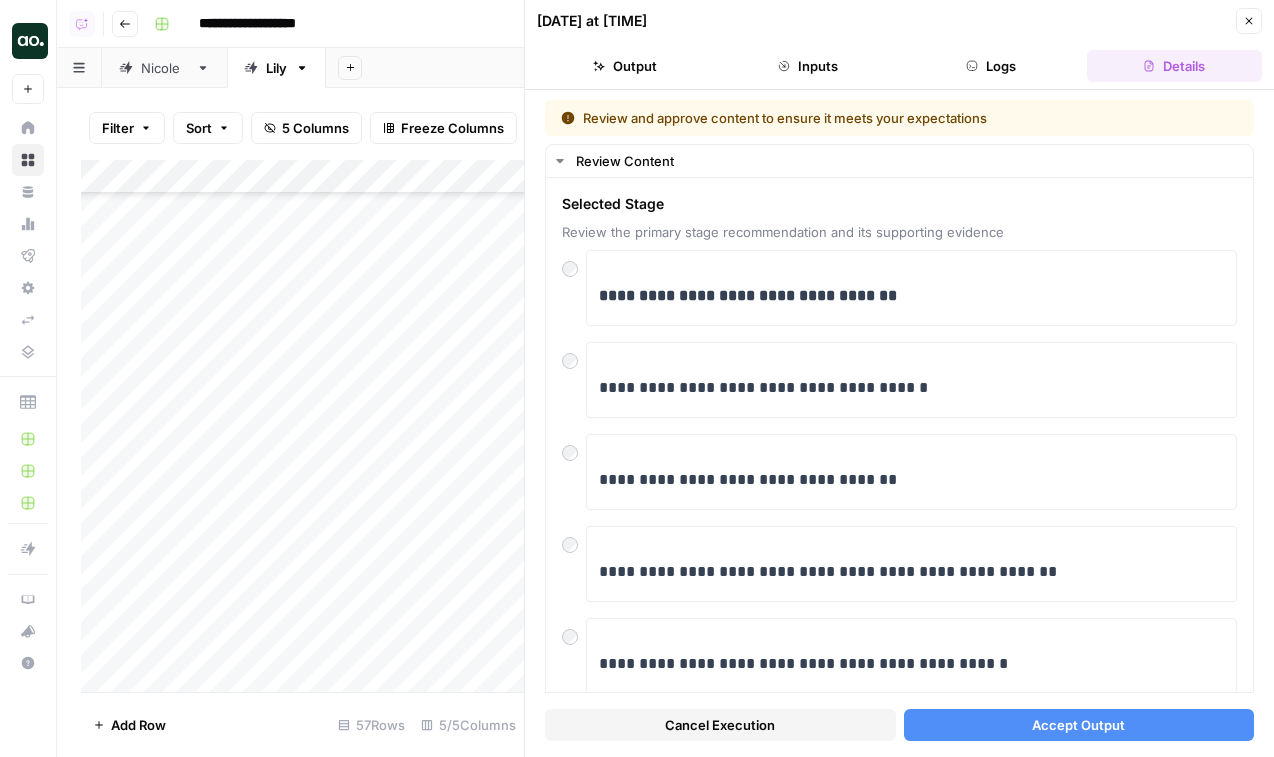 click on "Accept Output" at bounding box center [1078, 725] 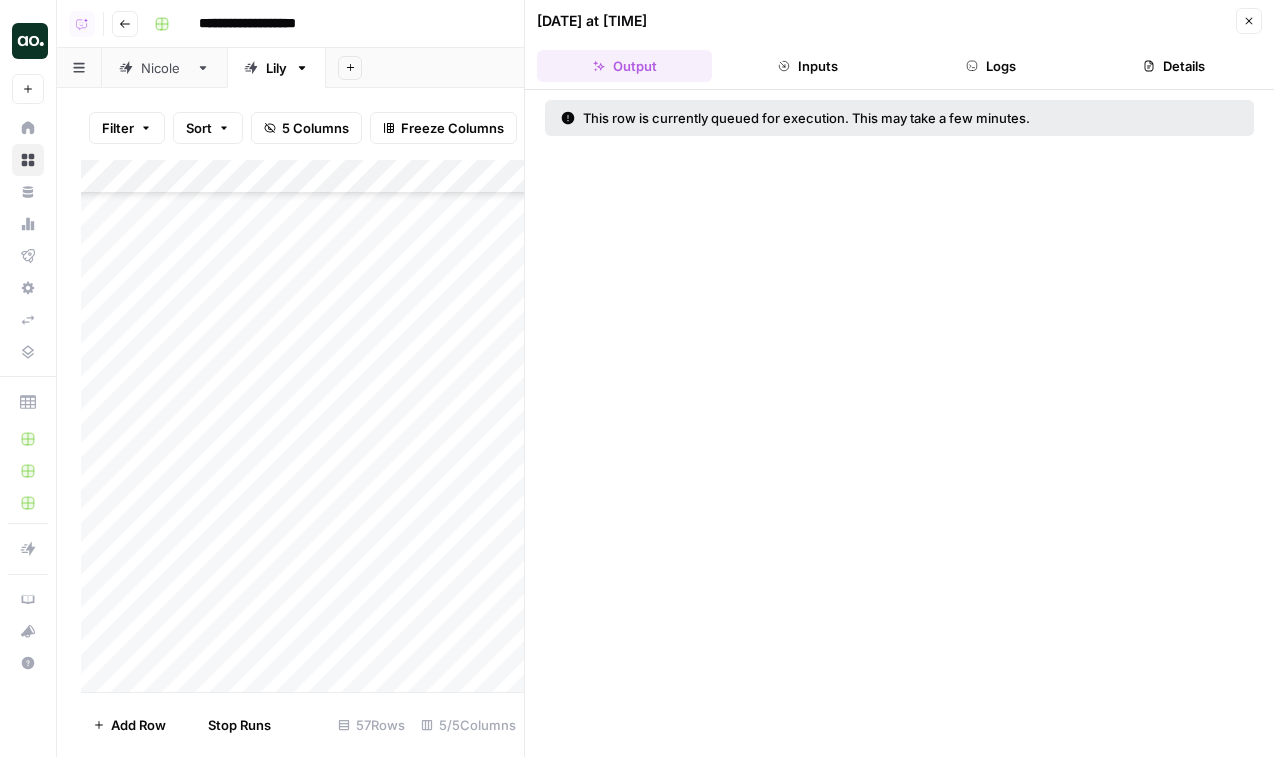 click on "[DATE] at [TIME] Close Output Inputs Logs Details" at bounding box center [899, 45] 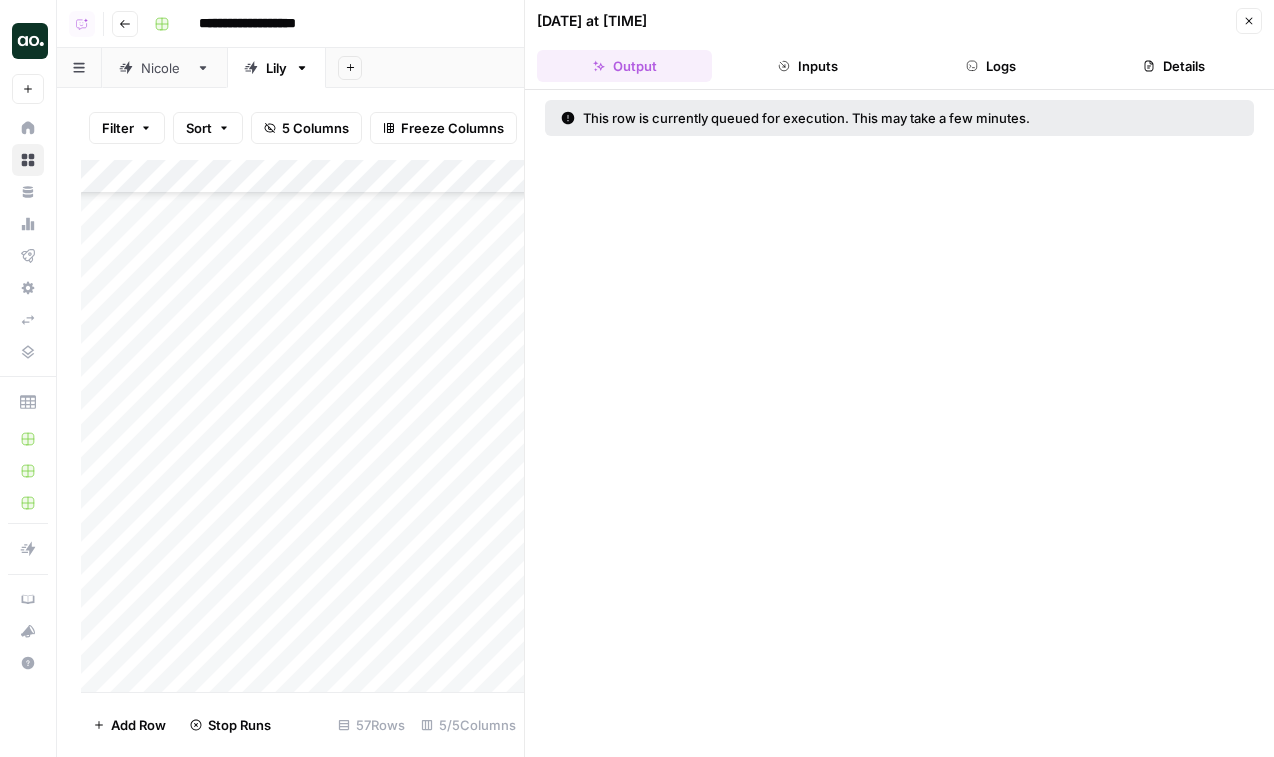 click on "Close" at bounding box center [1249, 21] 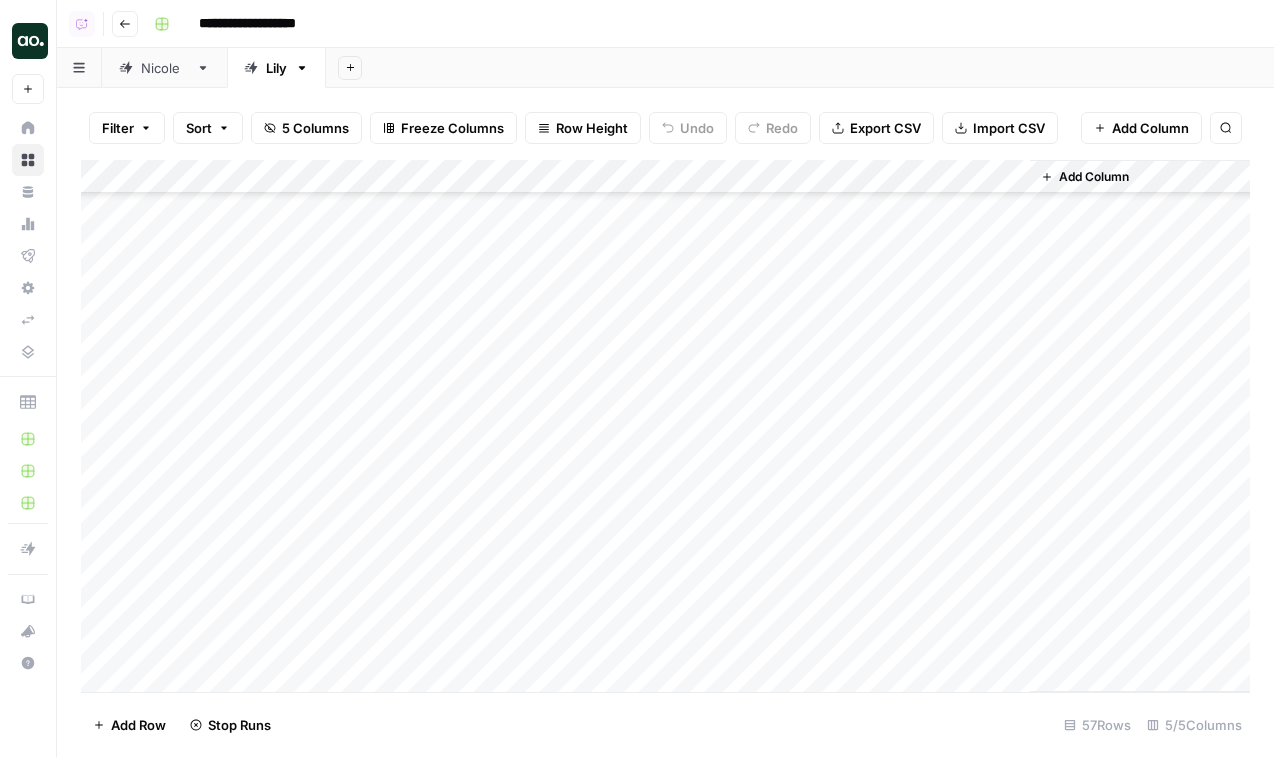 click on "Add Column" at bounding box center [665, 426] 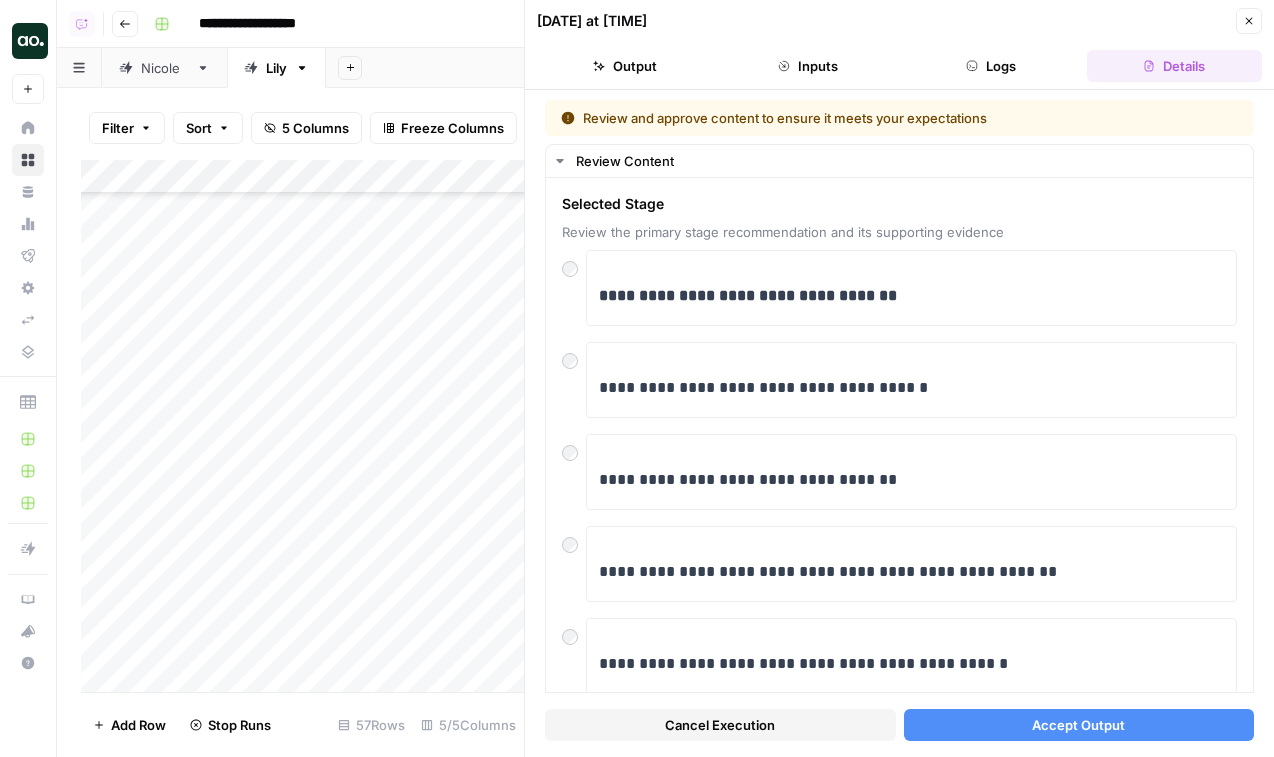 click on "Accept Output" at bounding box center (1079, 725) 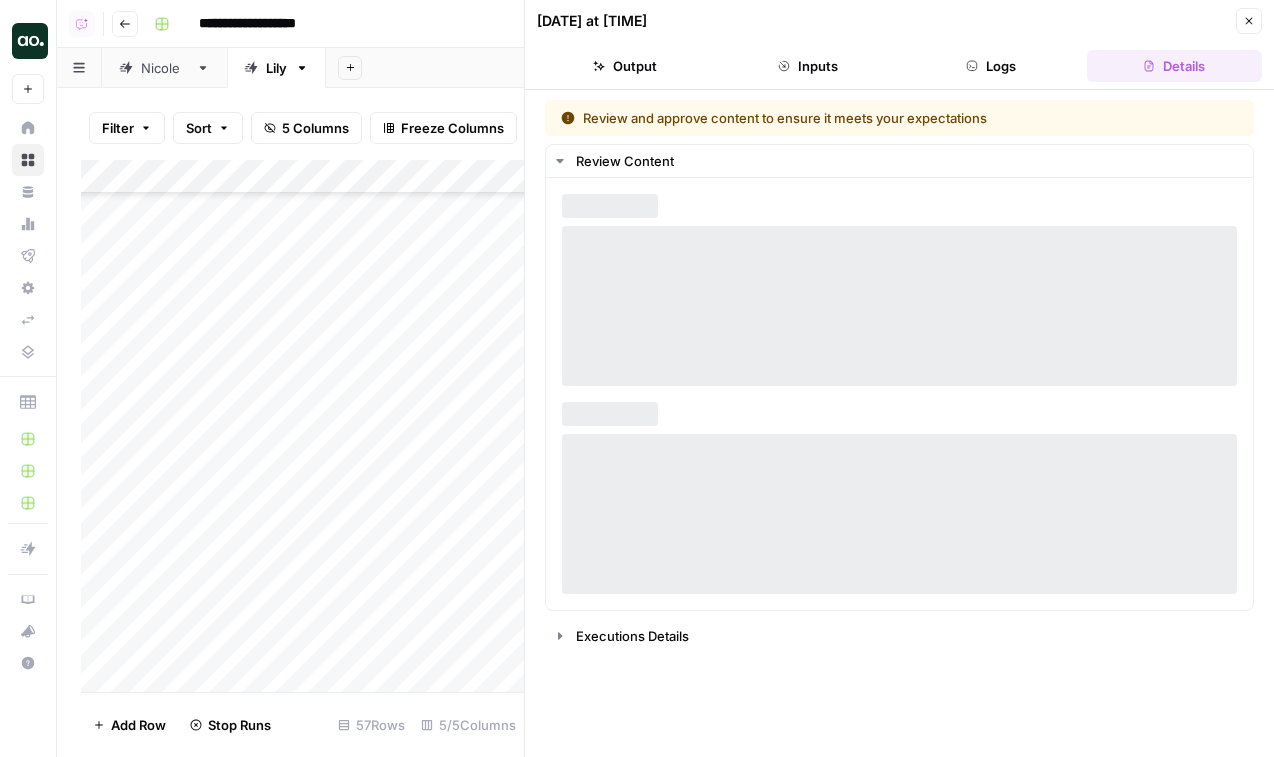 click 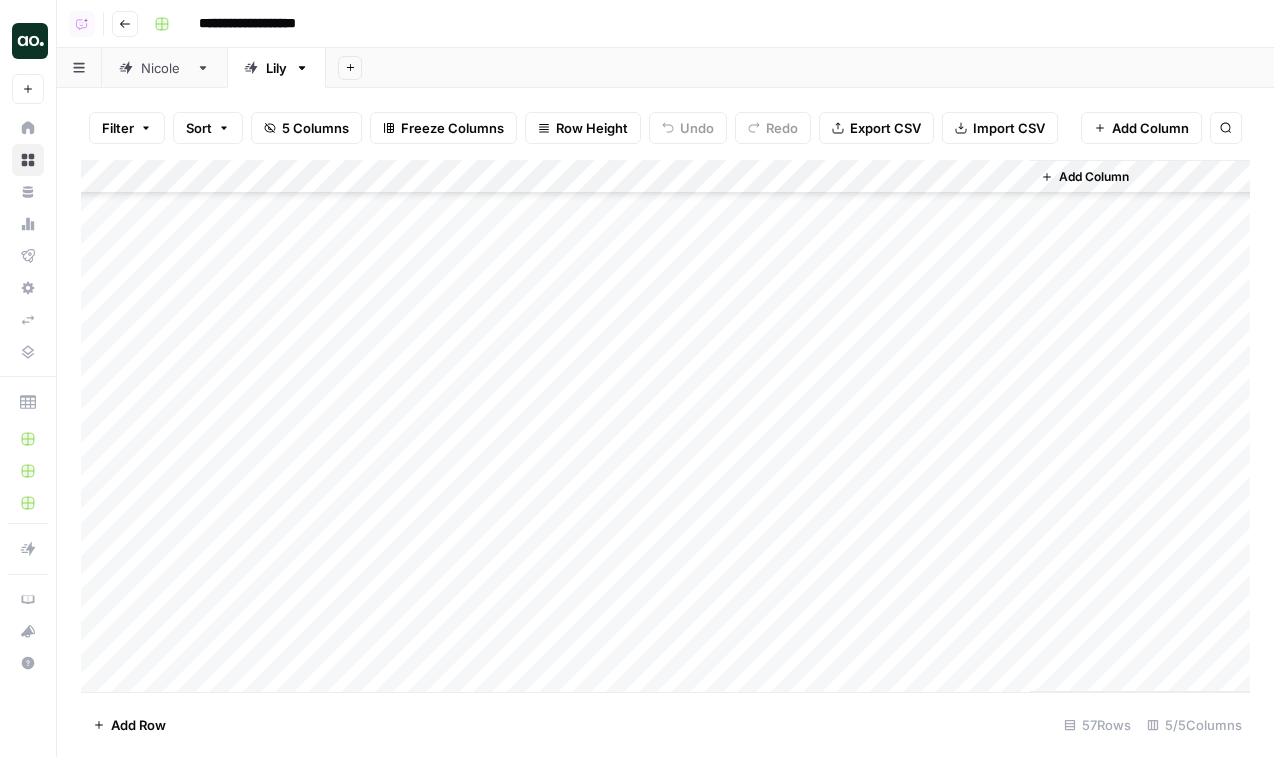 click on "Add Column" at bounding box center (665, 426) 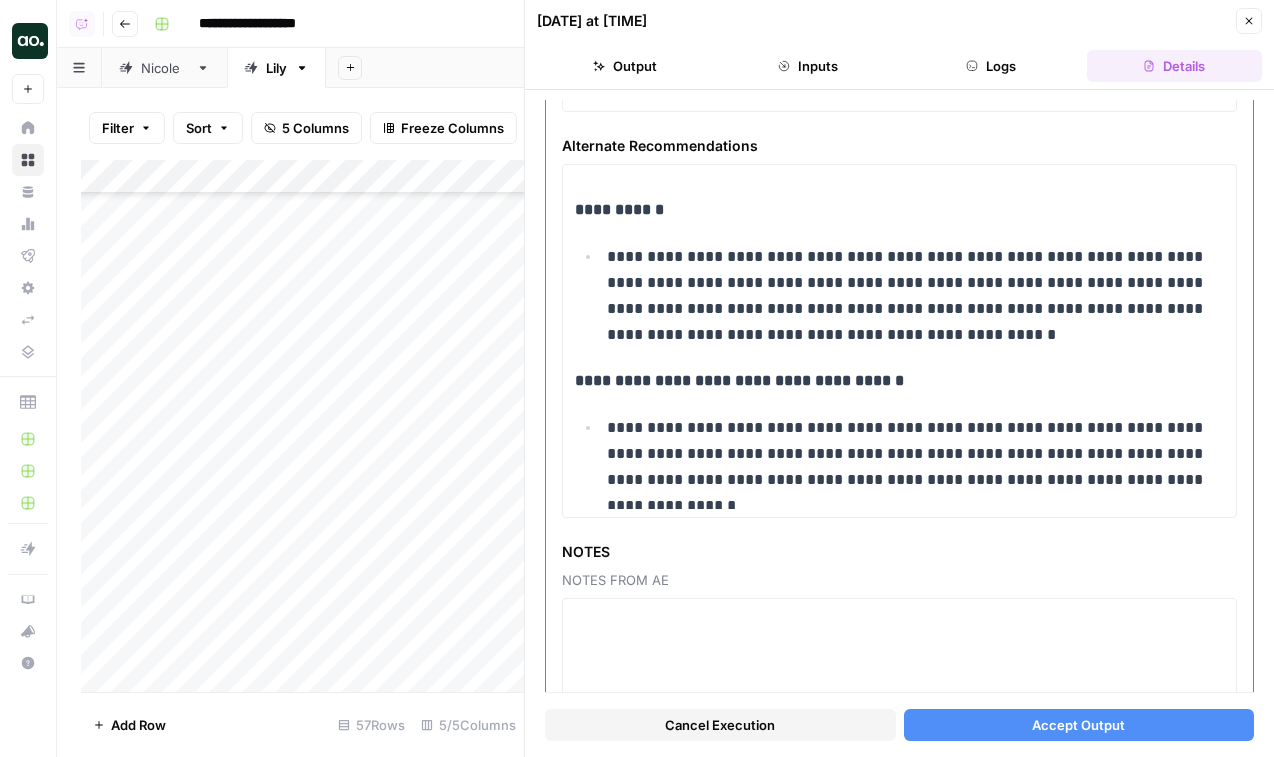 scroll, scrollTop: 1144, scrollLeft: 0, axis: vertical 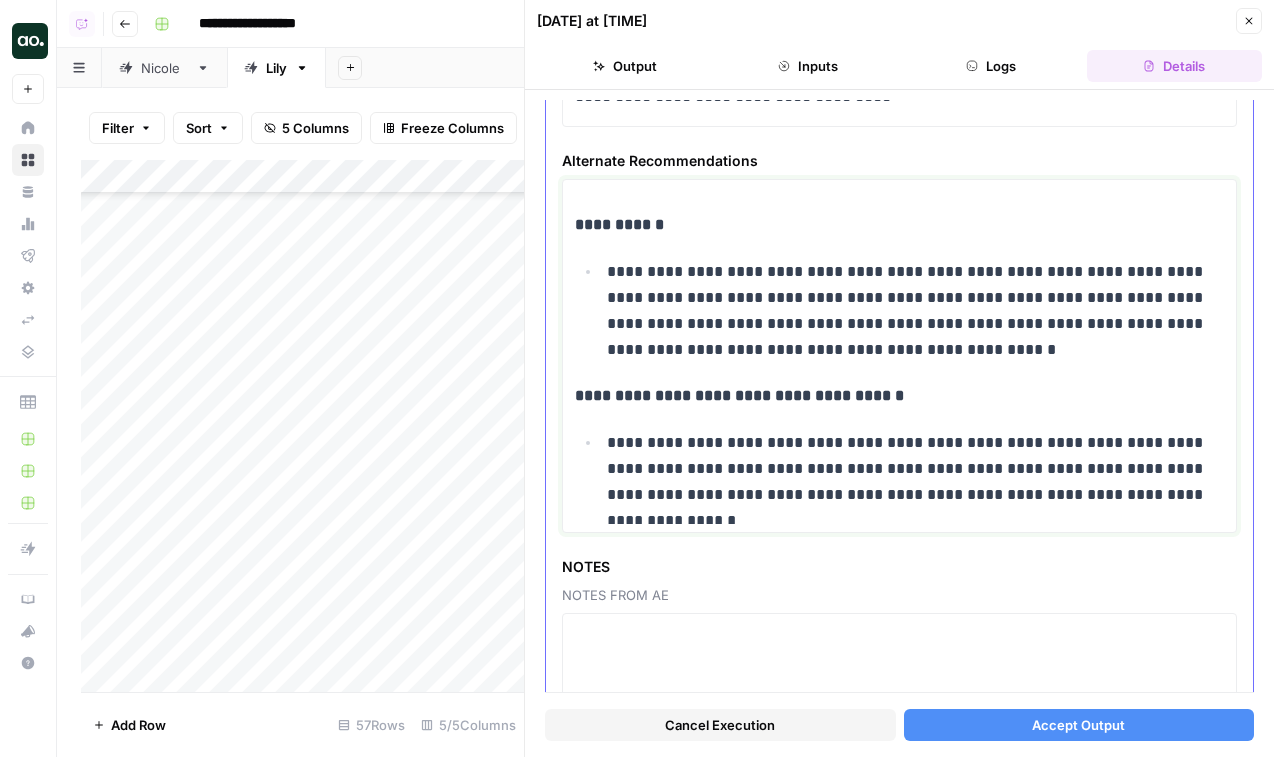 click on "**********" at bounding box center [899, 396] 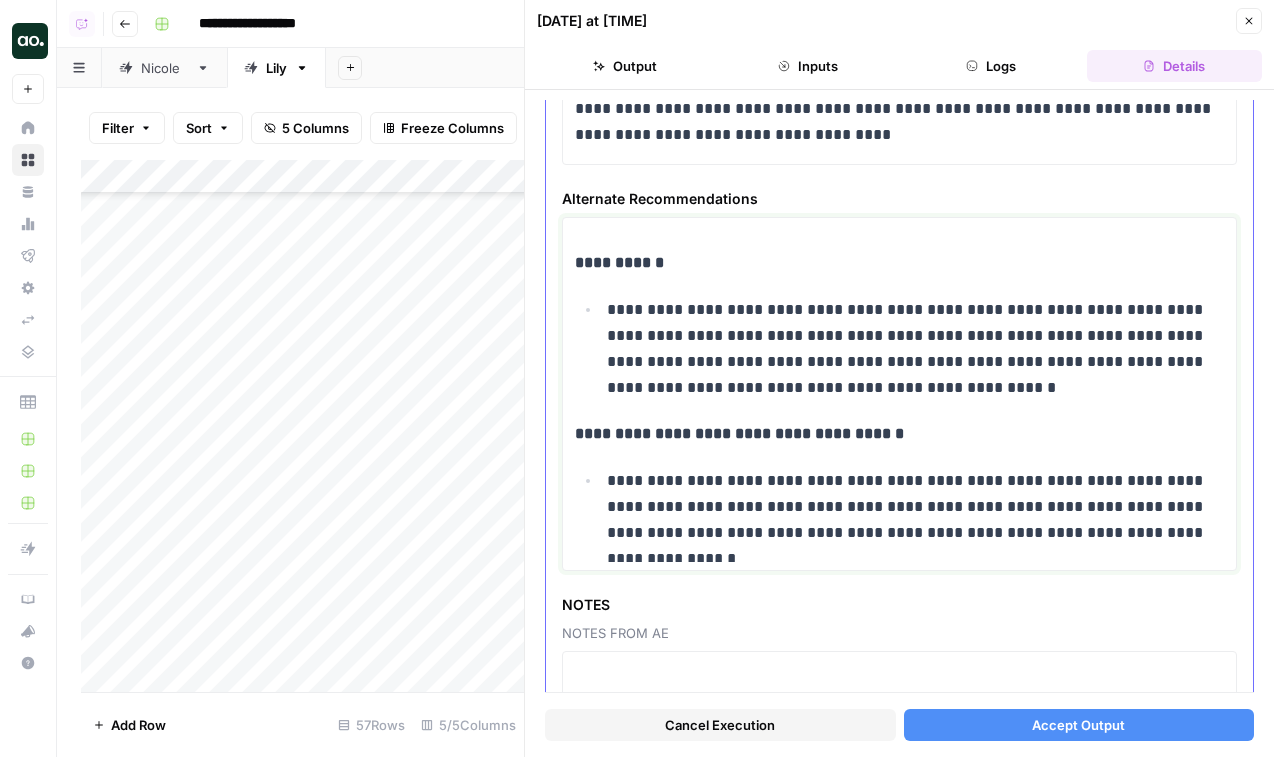 scroll, scrollTop: 1107, scrollLeft: 0, axis: vertical 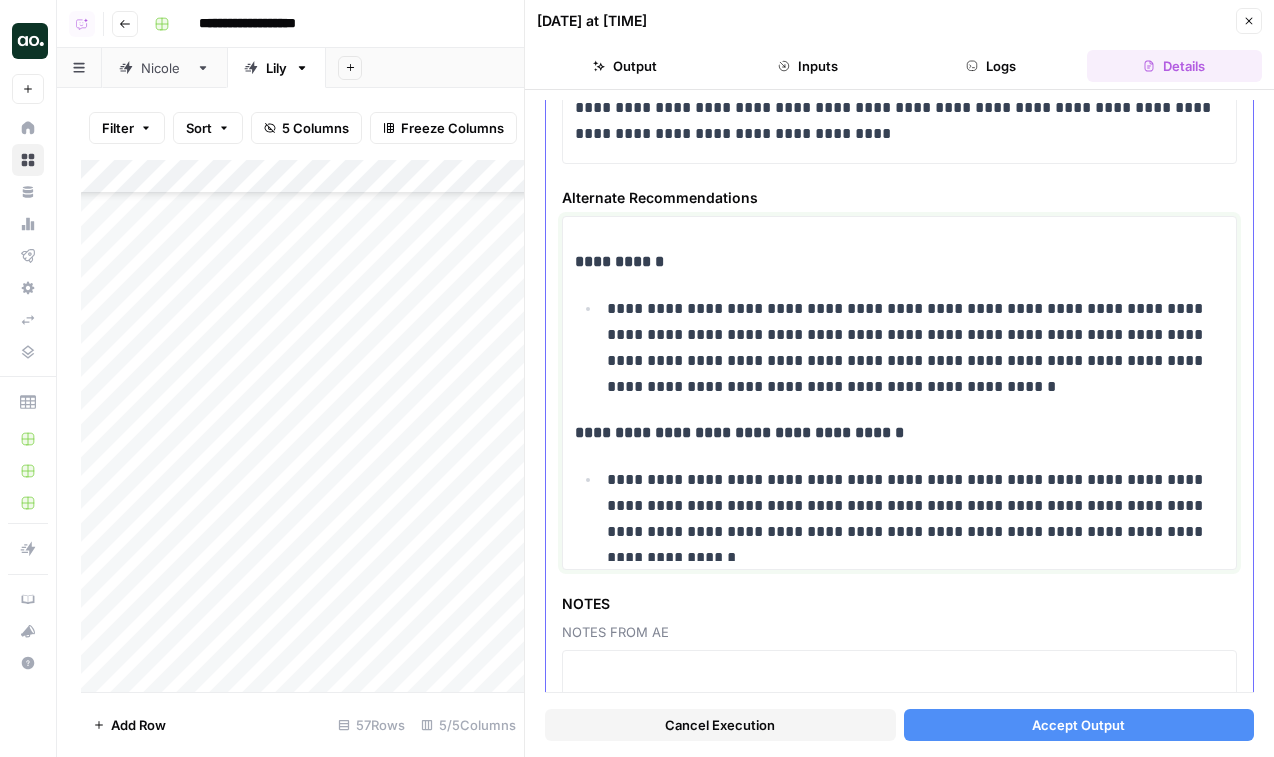 click on "**********" at bounding box center [915, 506] 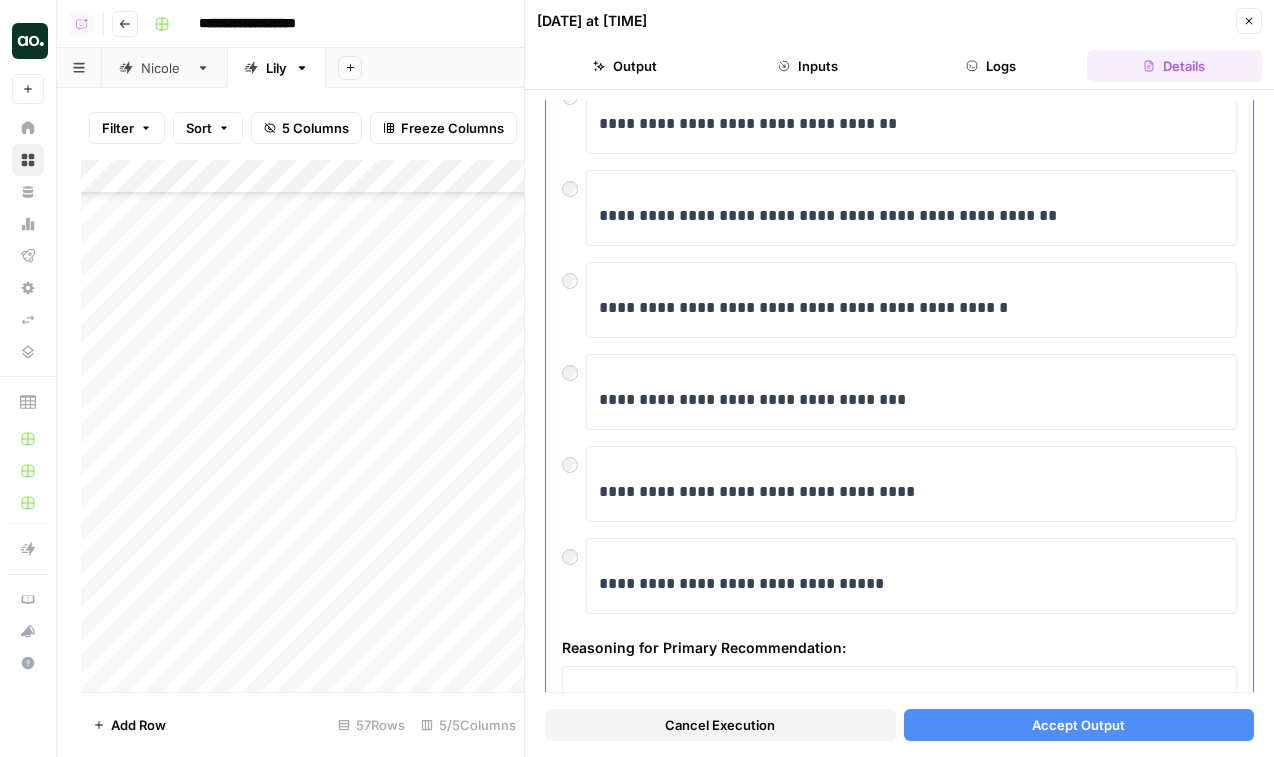 scroll, scrollTop: 354, scrollLeft: 0, axis: vertical 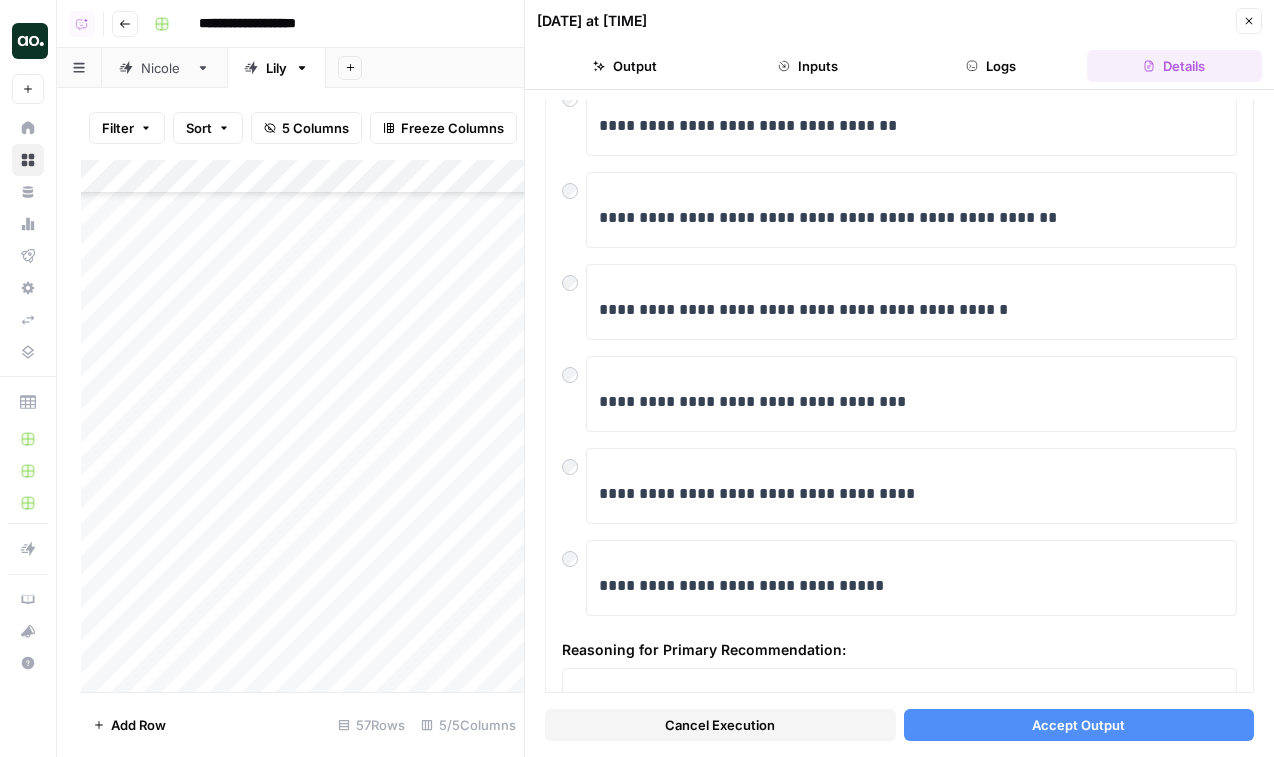 click on "Accept Output" at bounding box center (1079, 725) 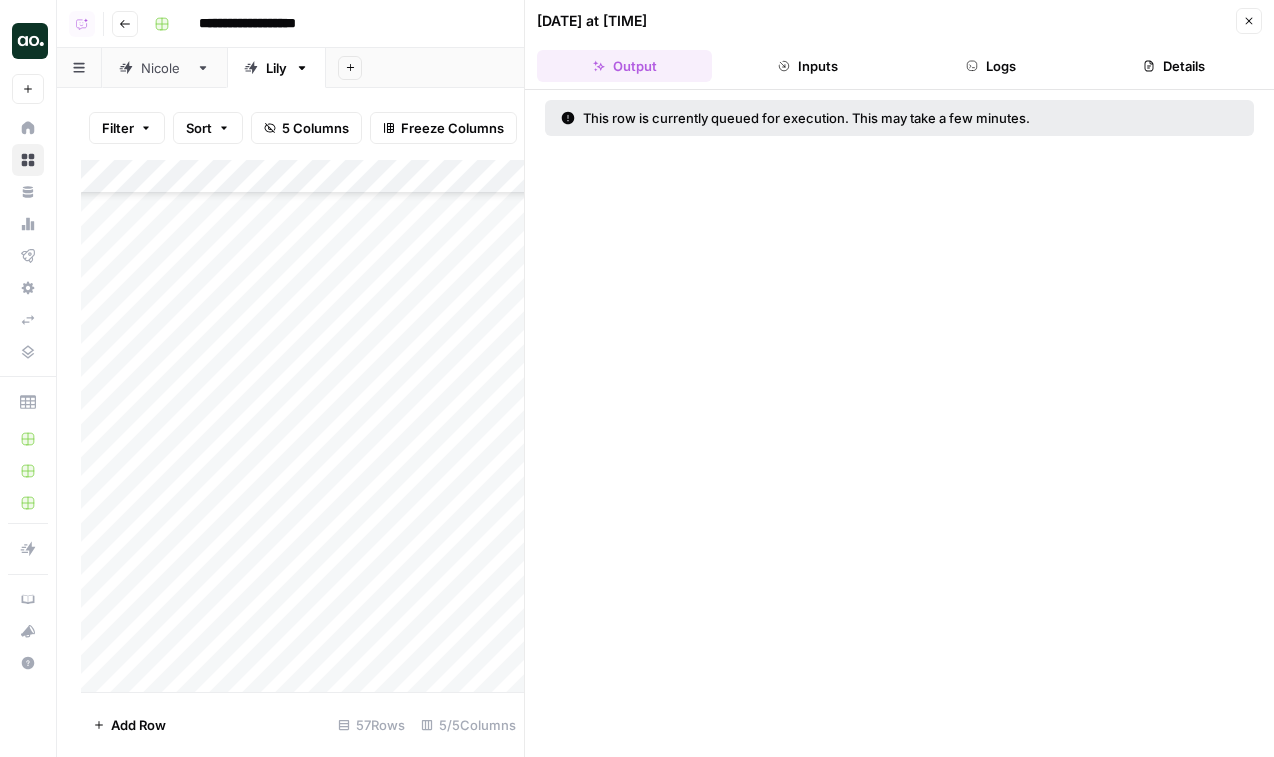 click 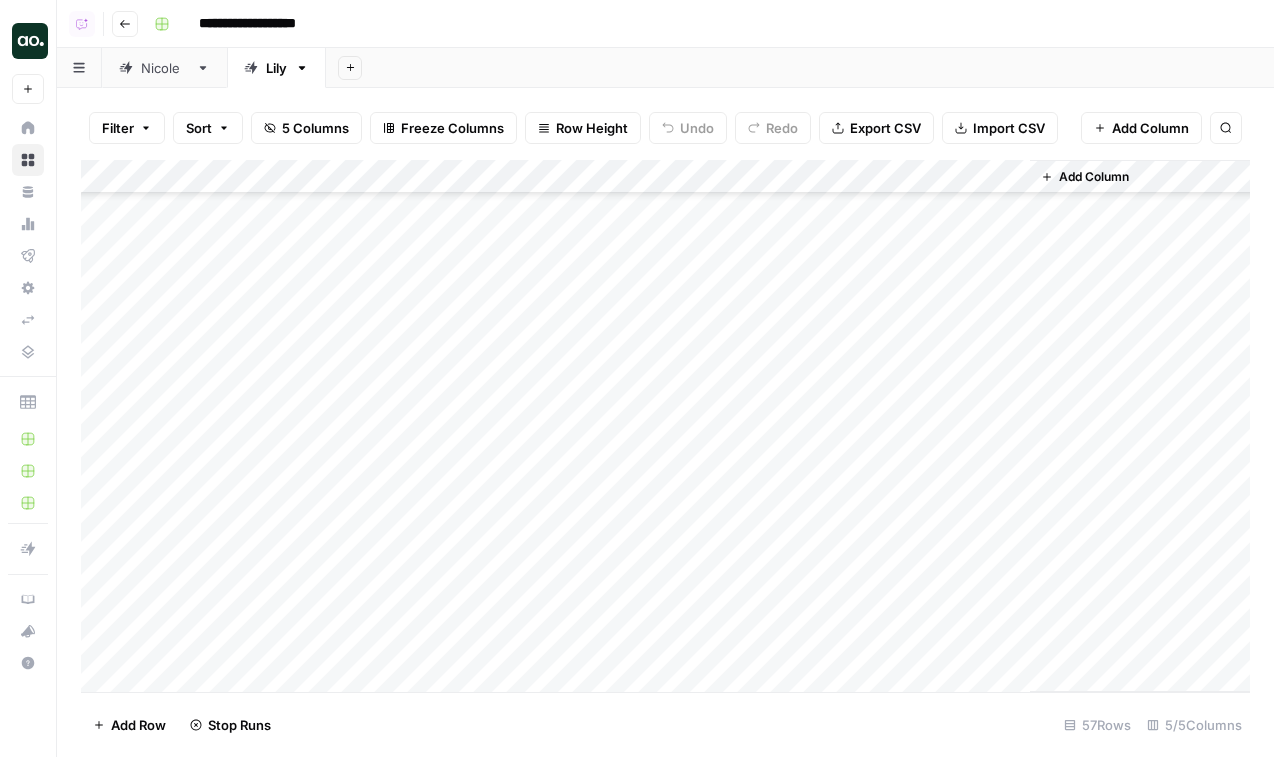 click on "Add Column" at bounding box center [665, 426] 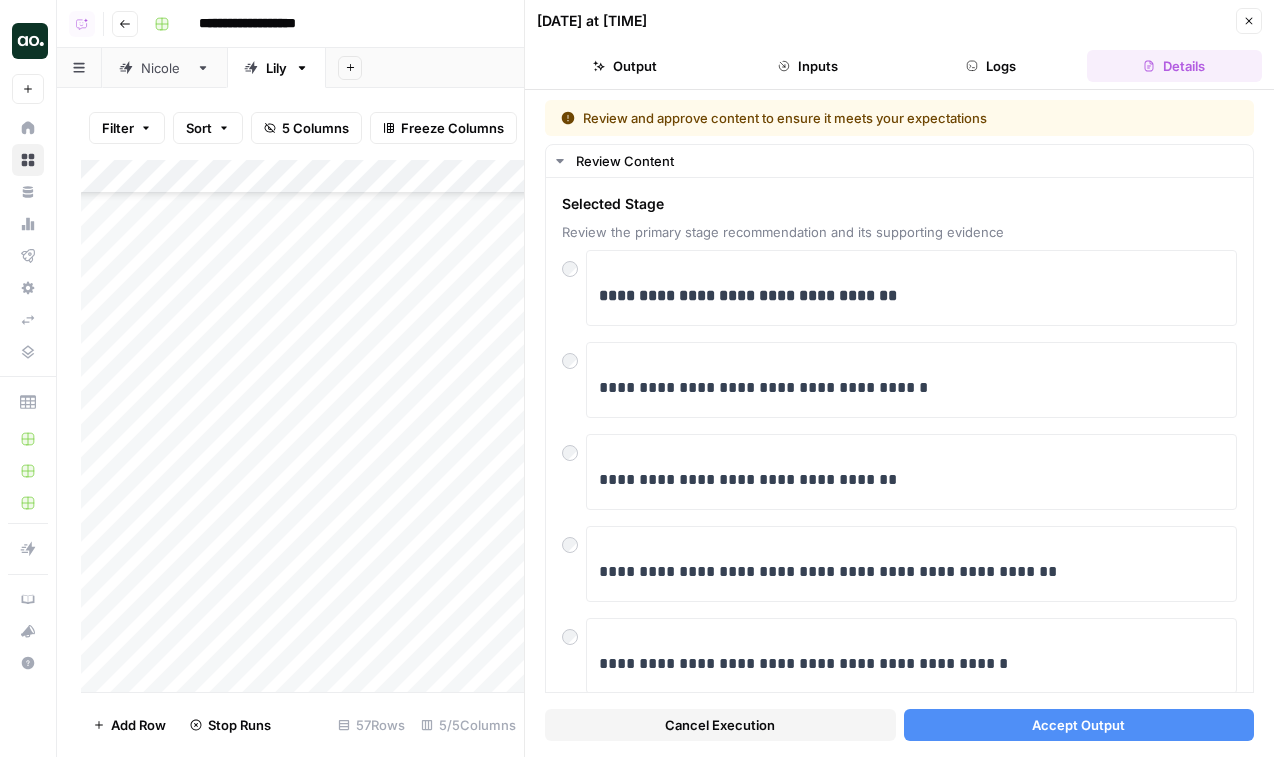 click on "Accept Output" at bounding box center (1078, 725) 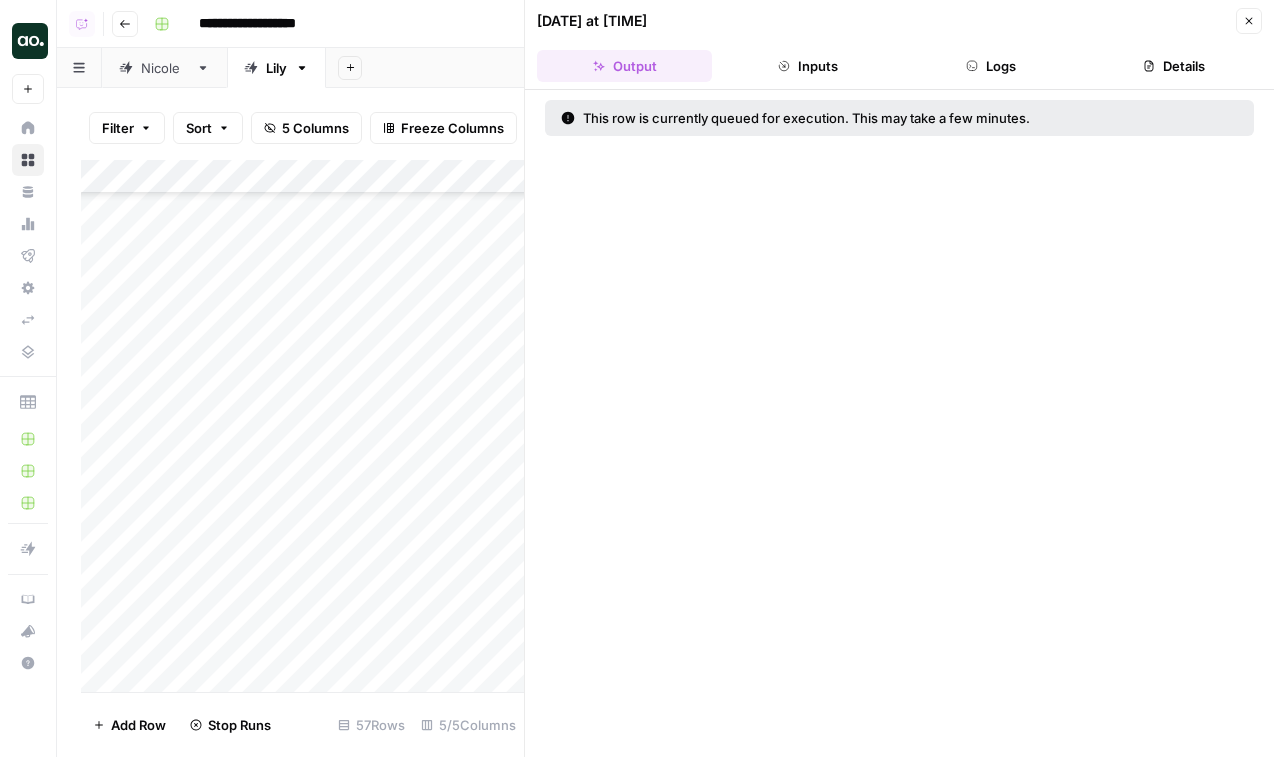 click 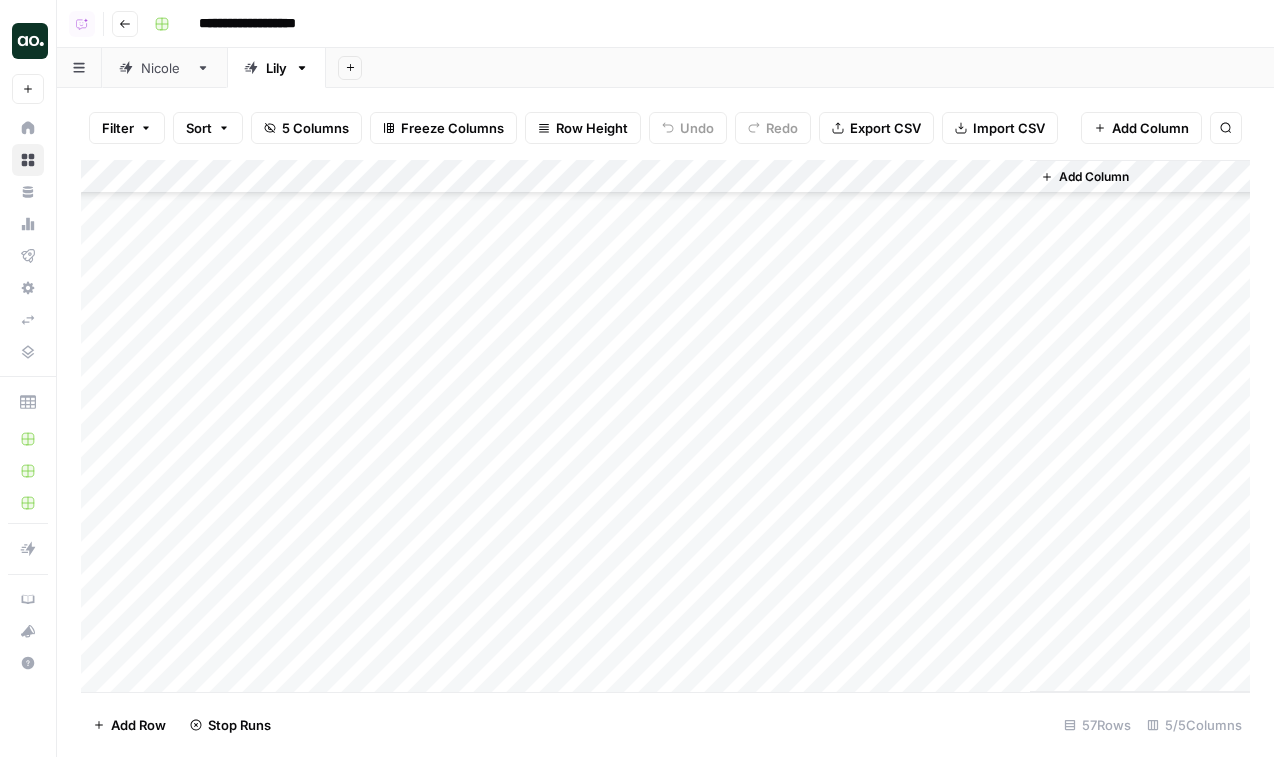 click on "Add Column" at bounding box center [665, 426] 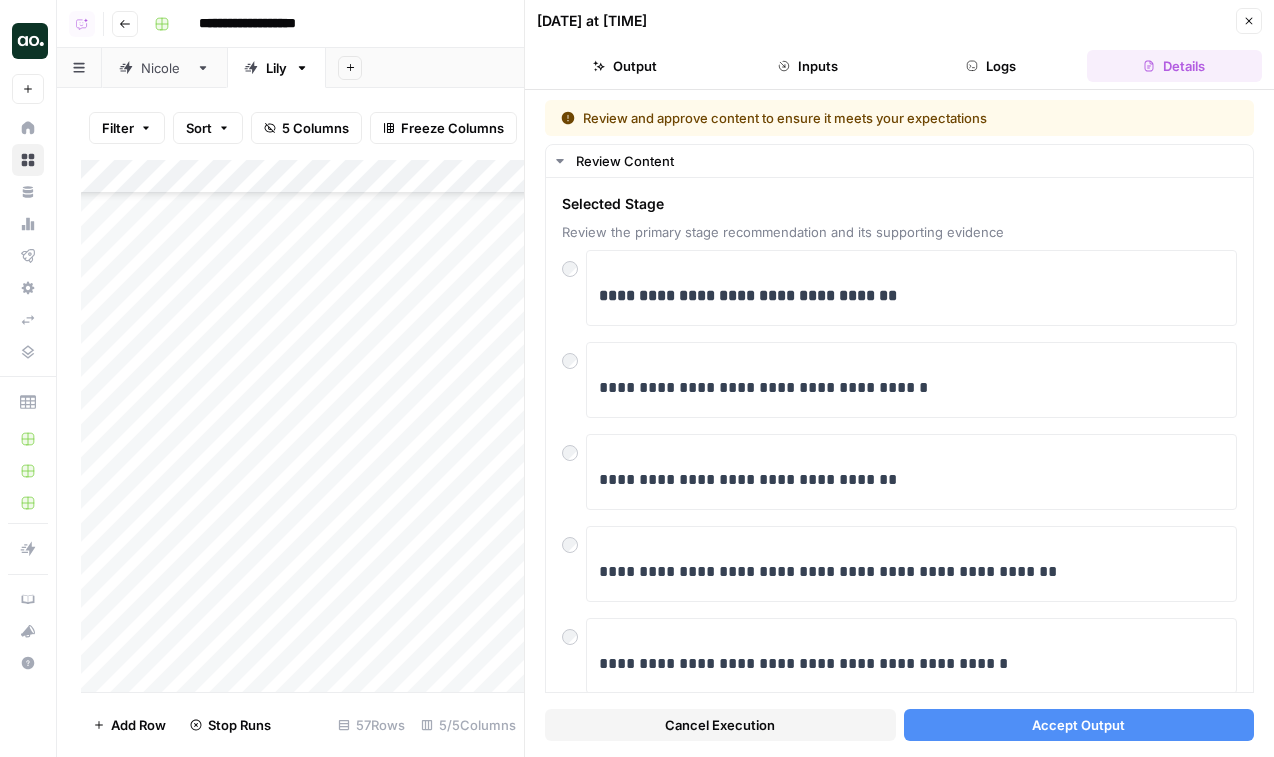 click on "Accept Output" at bounding box center (1078, 725) 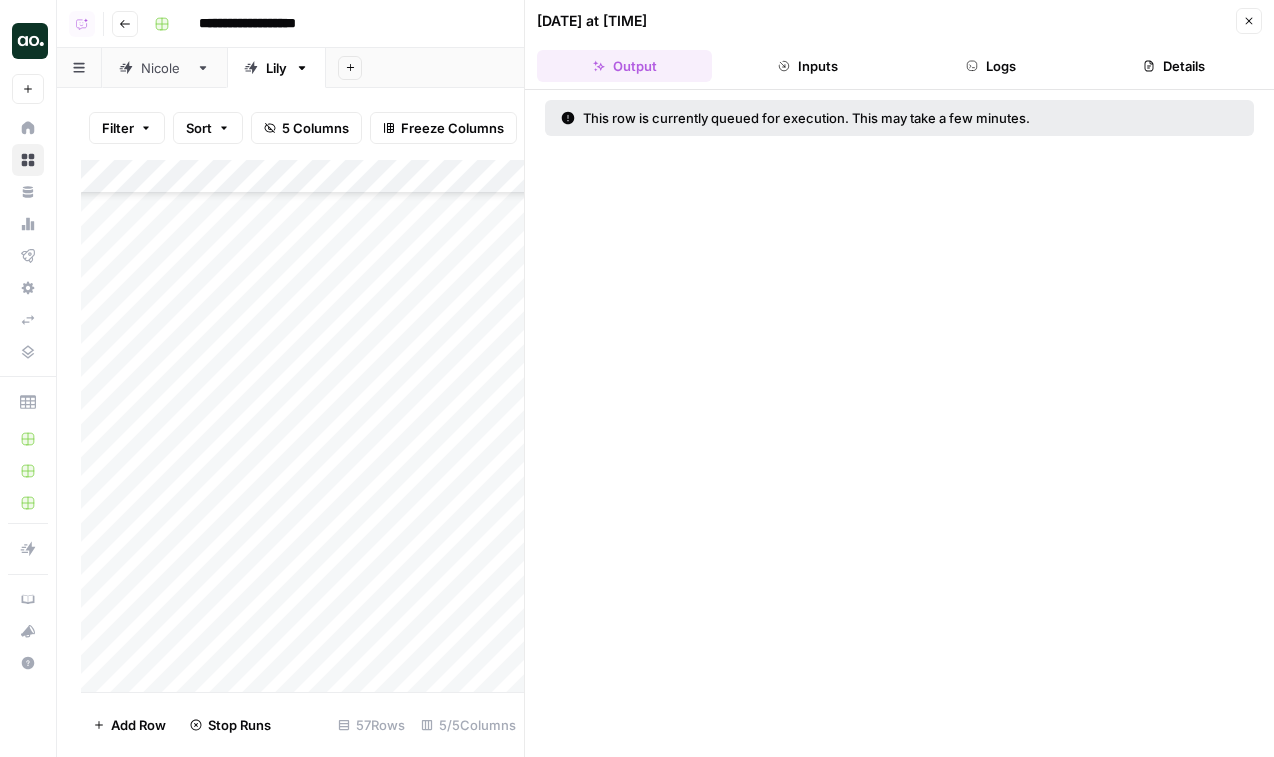 click 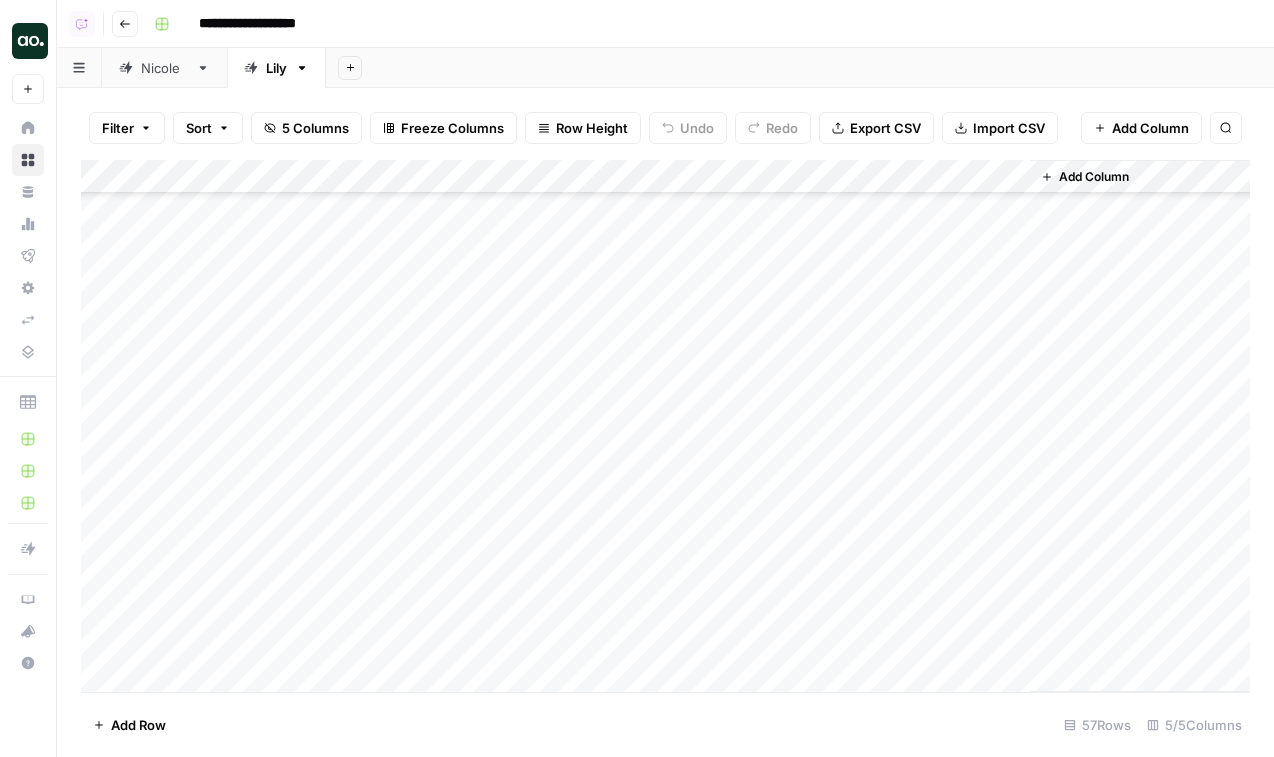 click on "Add Column" at bounding box center (665, 426) 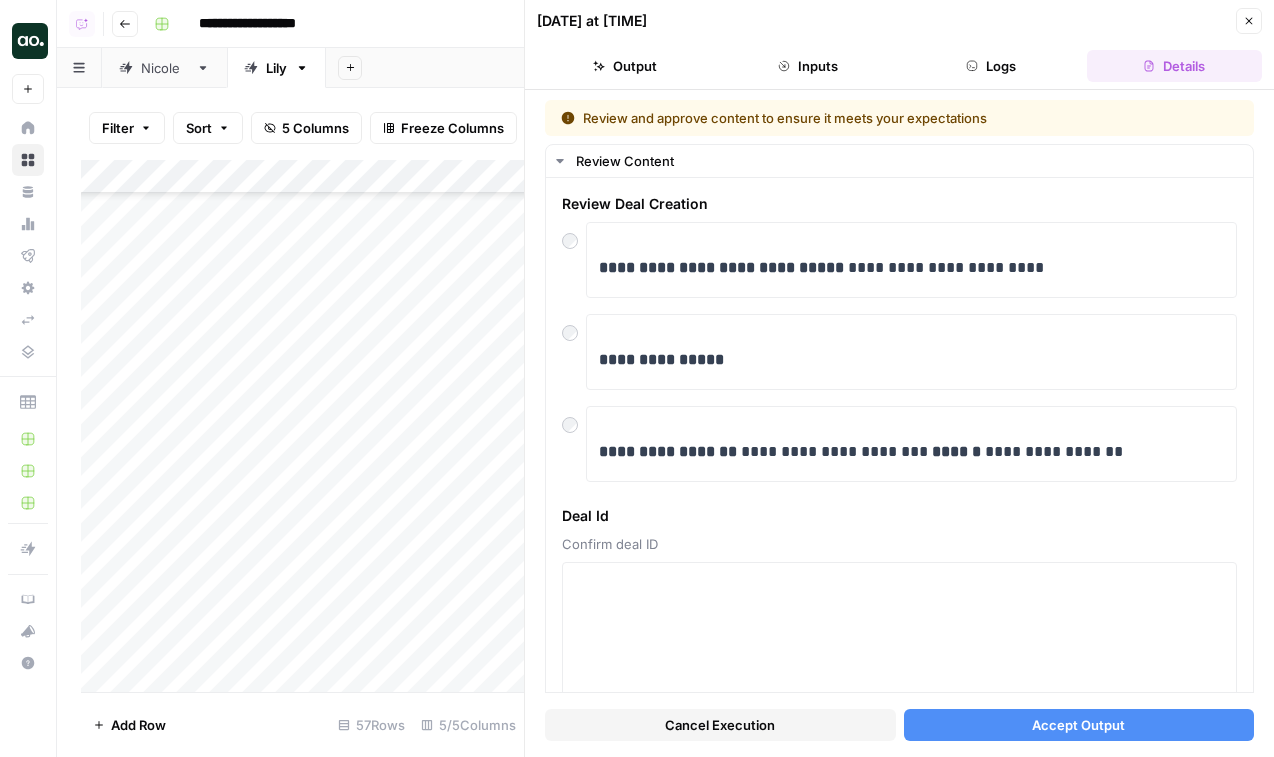 click on "Accept Output" at bounding box center [1078, 725] 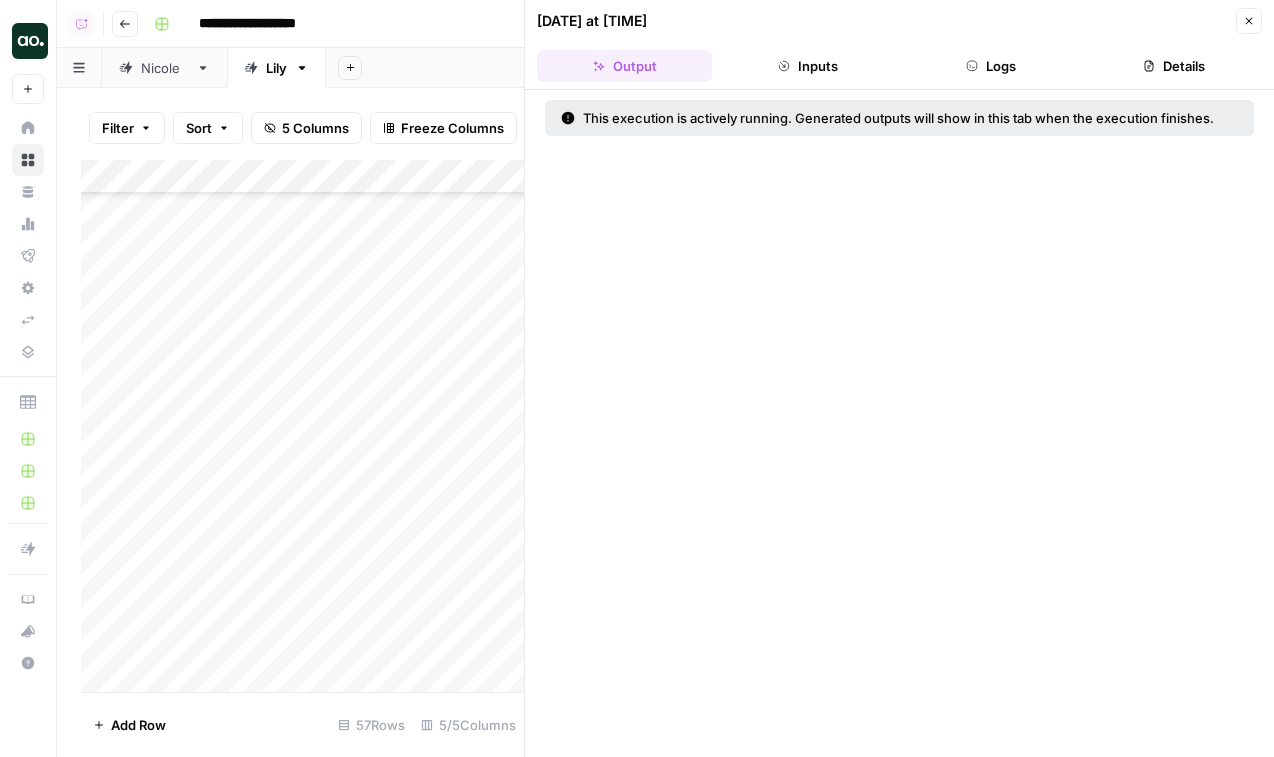 click on "Close" at bounding box center (1249, 21) 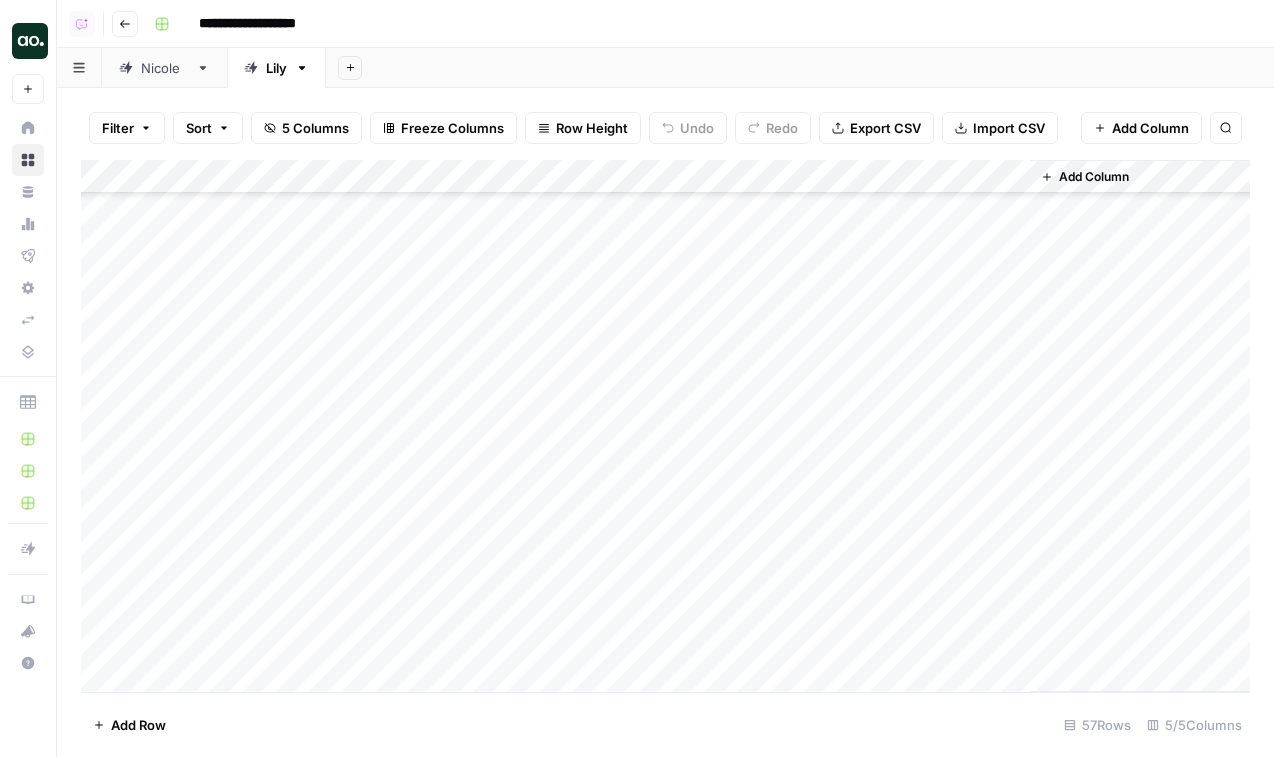 click on "Add Column" at bounding box center [665, 426] 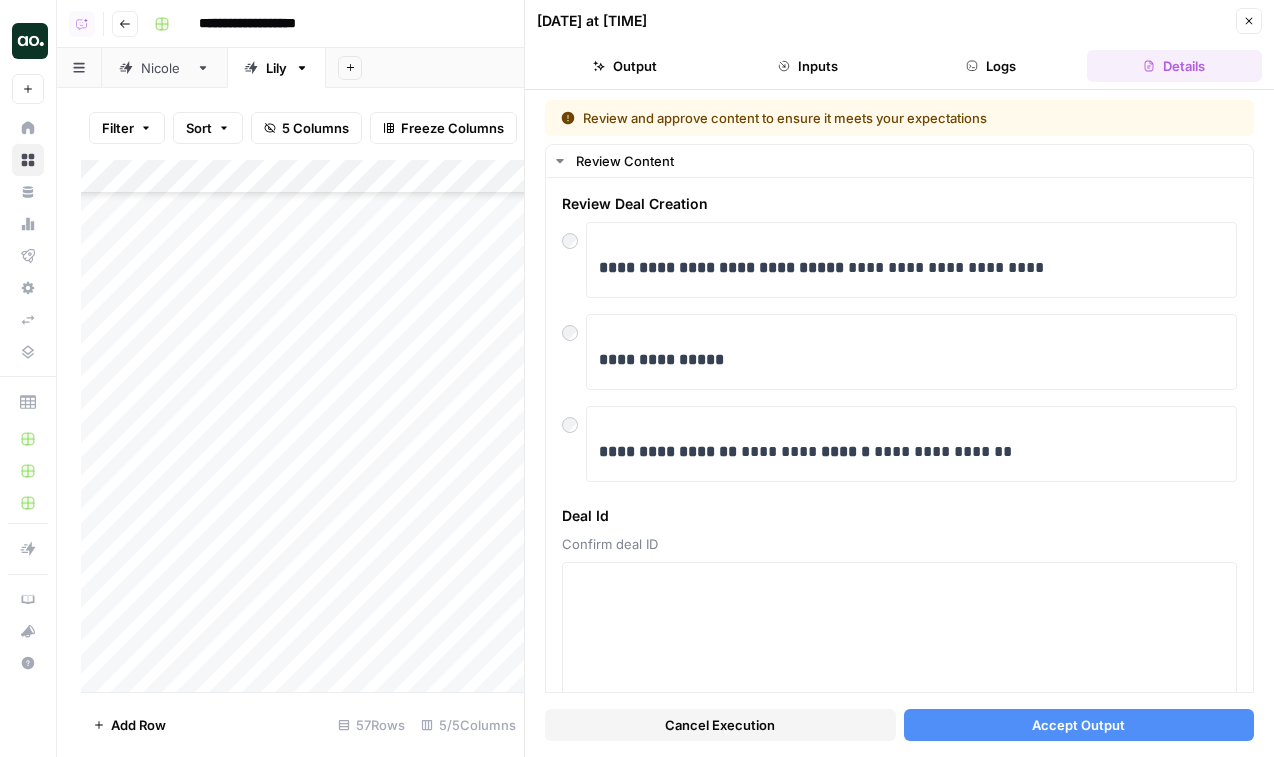 click on "Accept Output" at bounding box center (1079, 725) 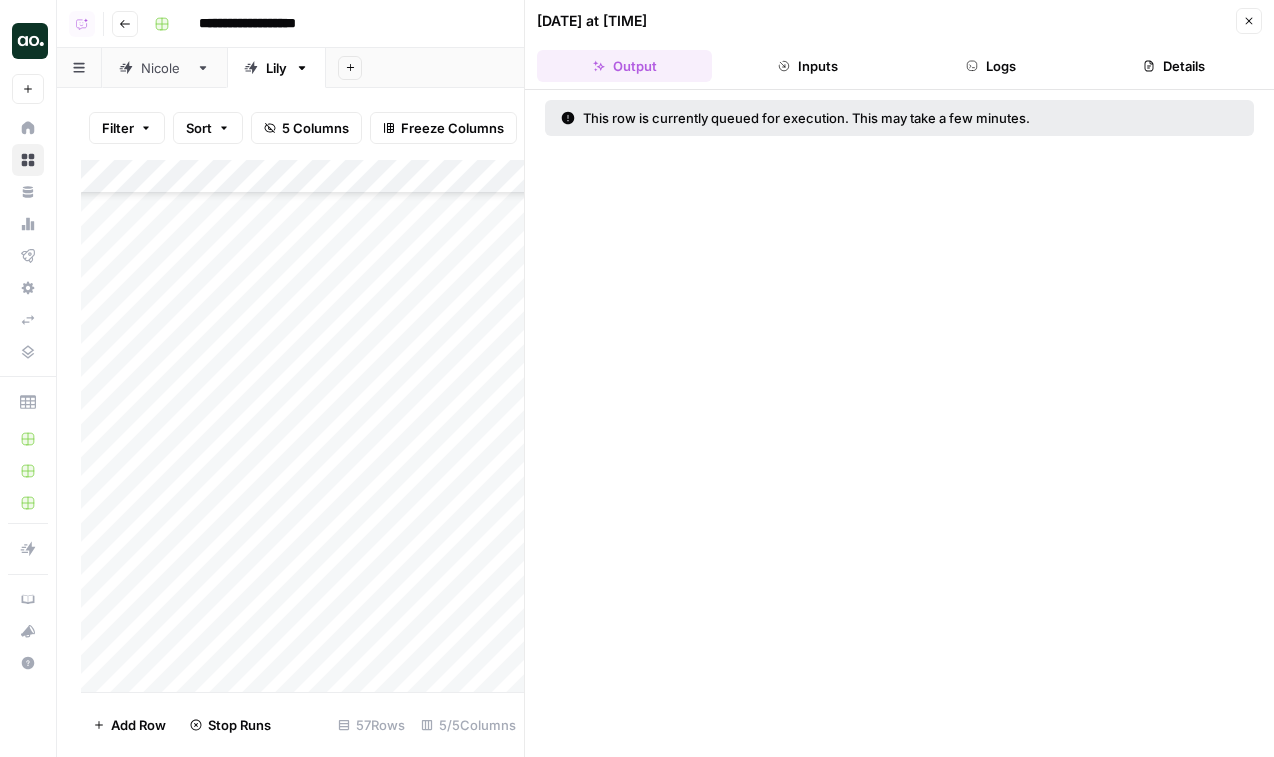 click on "Close" at bounding box center (1249, 21) 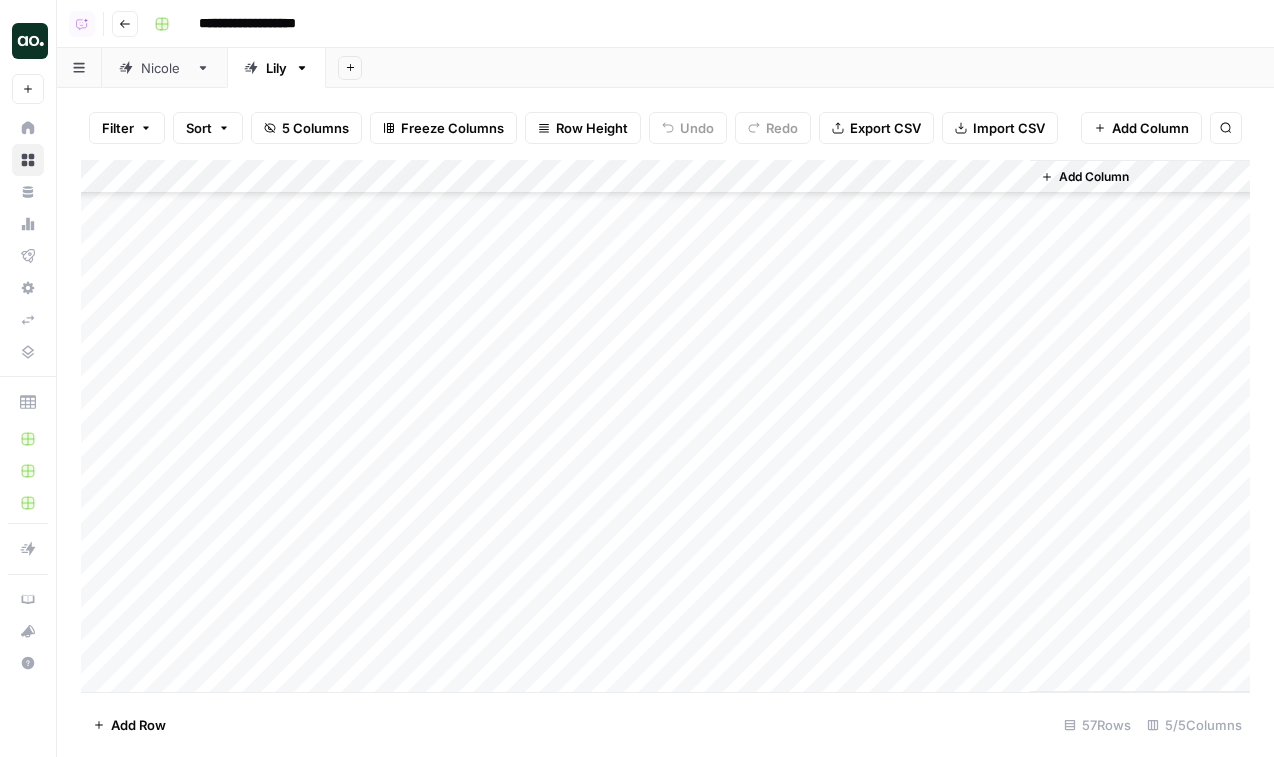scroll, scrollTop: 839, scrollLeft: 0, axis: vertical 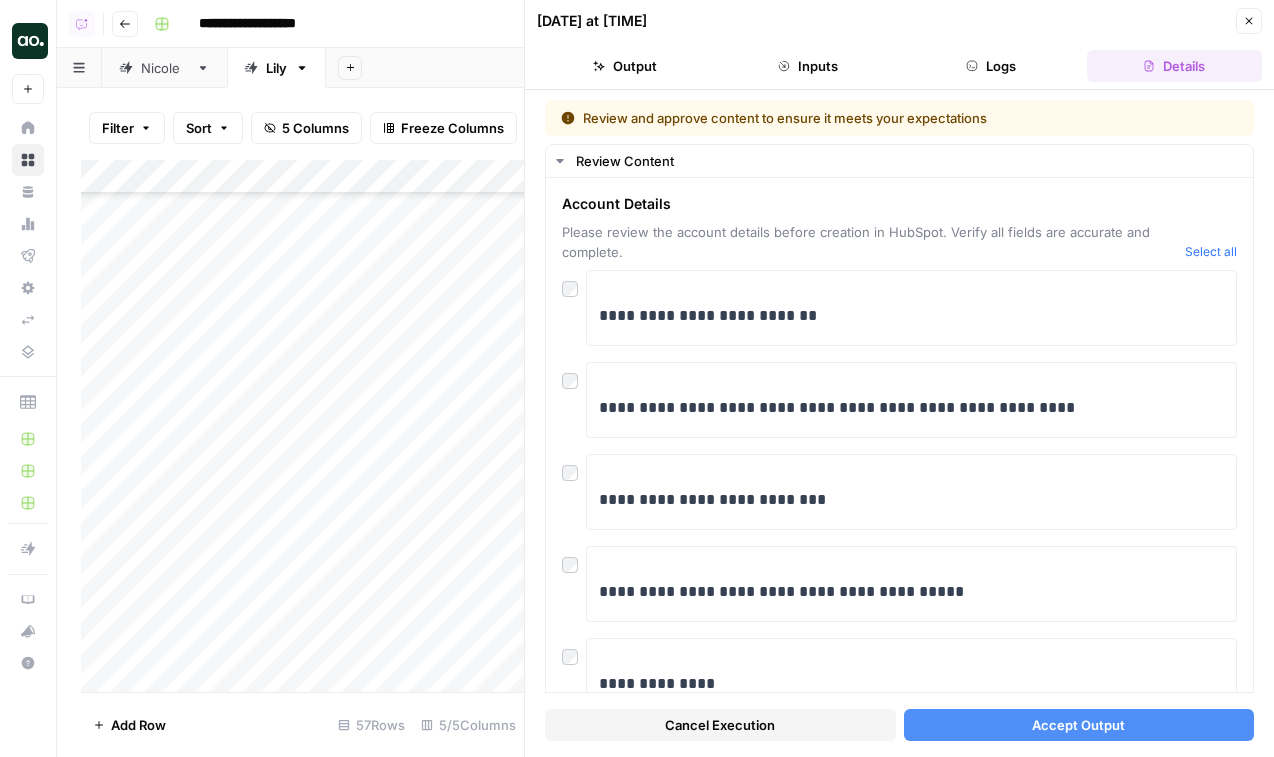 click on "[DATE] at [TIME] Close" at bounding box center (899, 21) 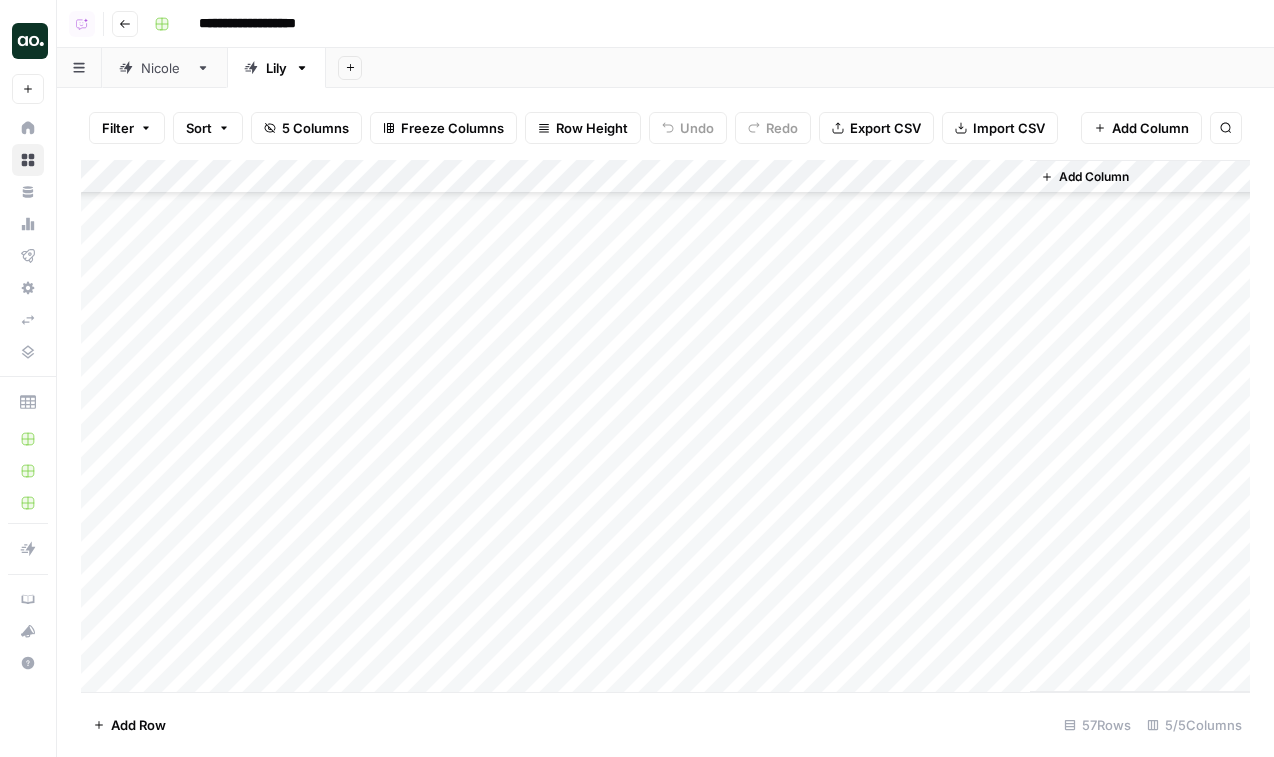 click on "Add Column" at bounding box center [665, 426] 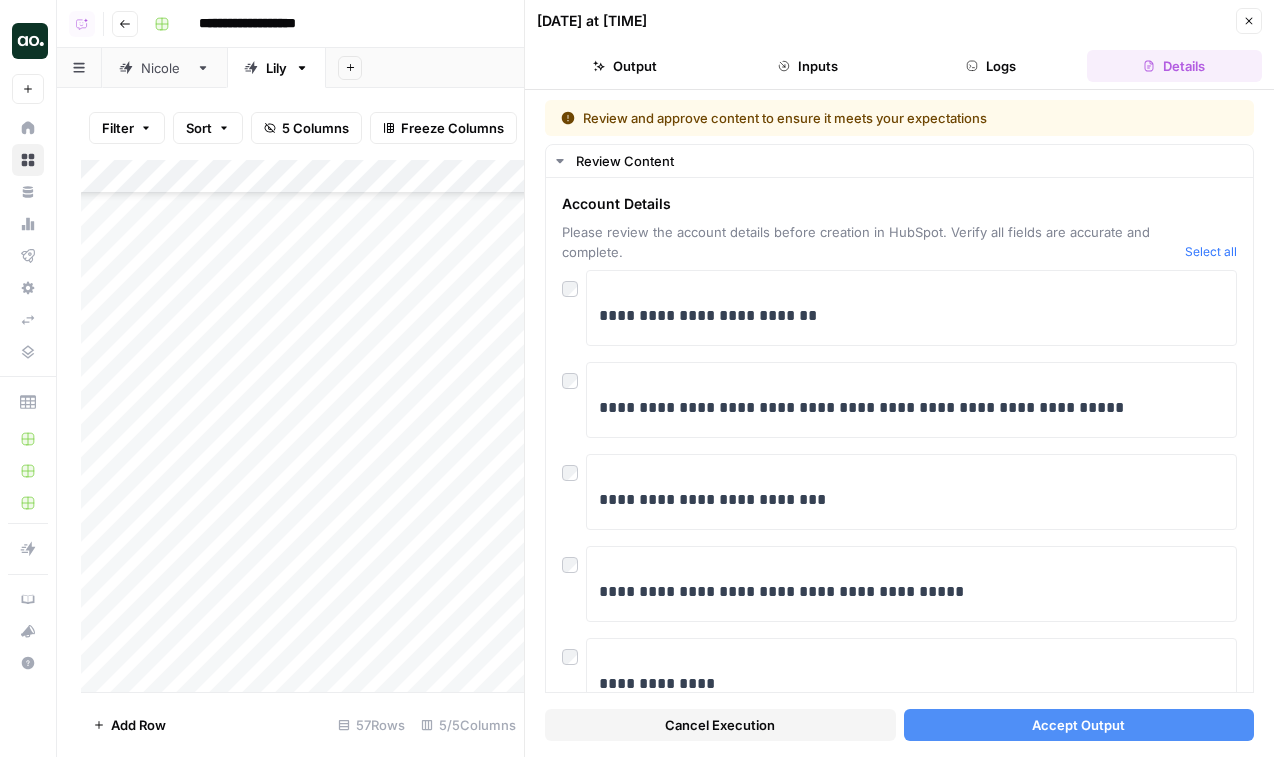 click 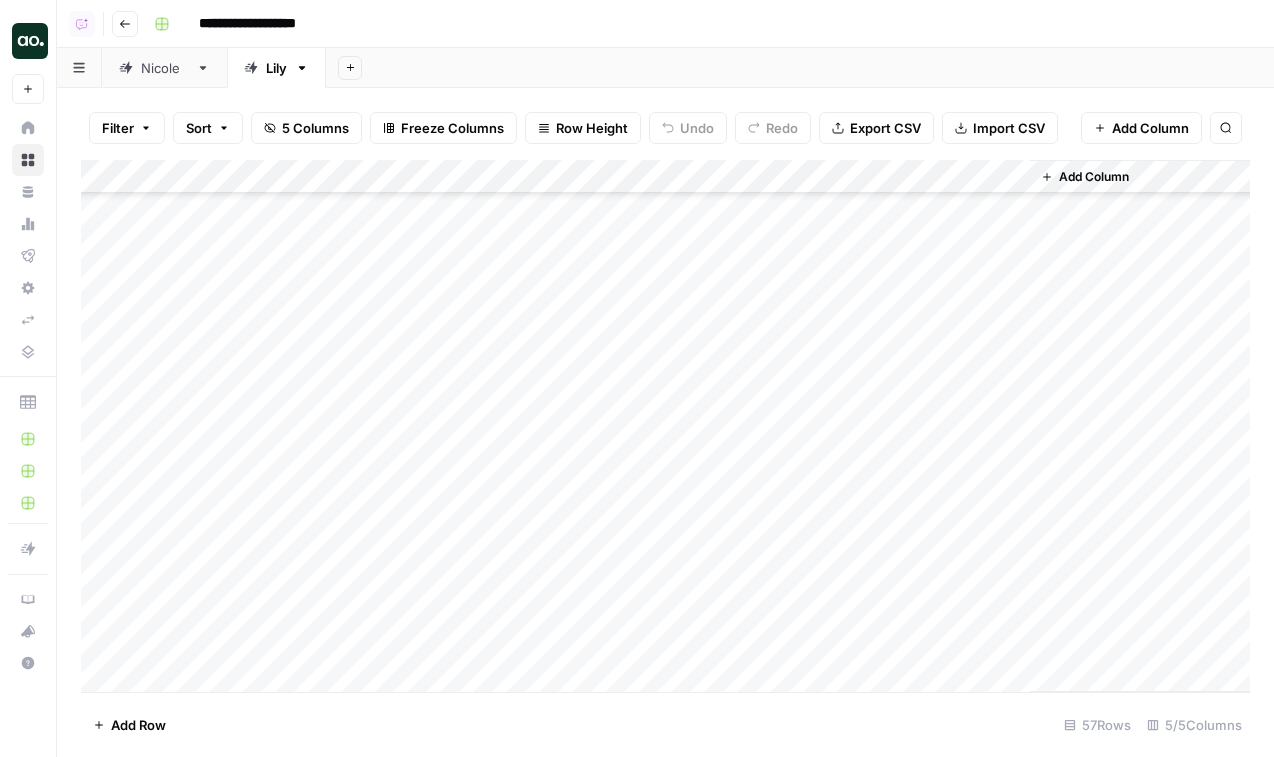 scroll, scrollTop: 913, scrollLeft: 0, axis: vertical 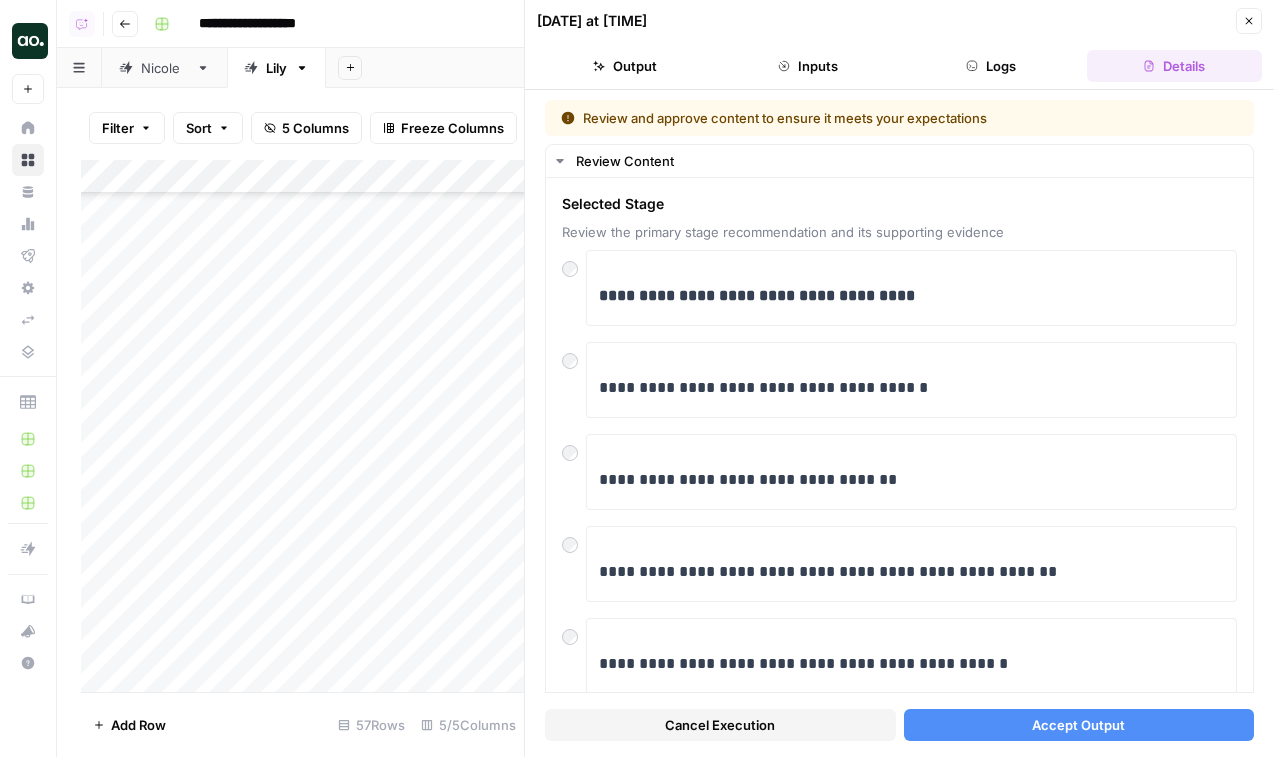 click on "Accept Output" at bounding box center [1078, 725] 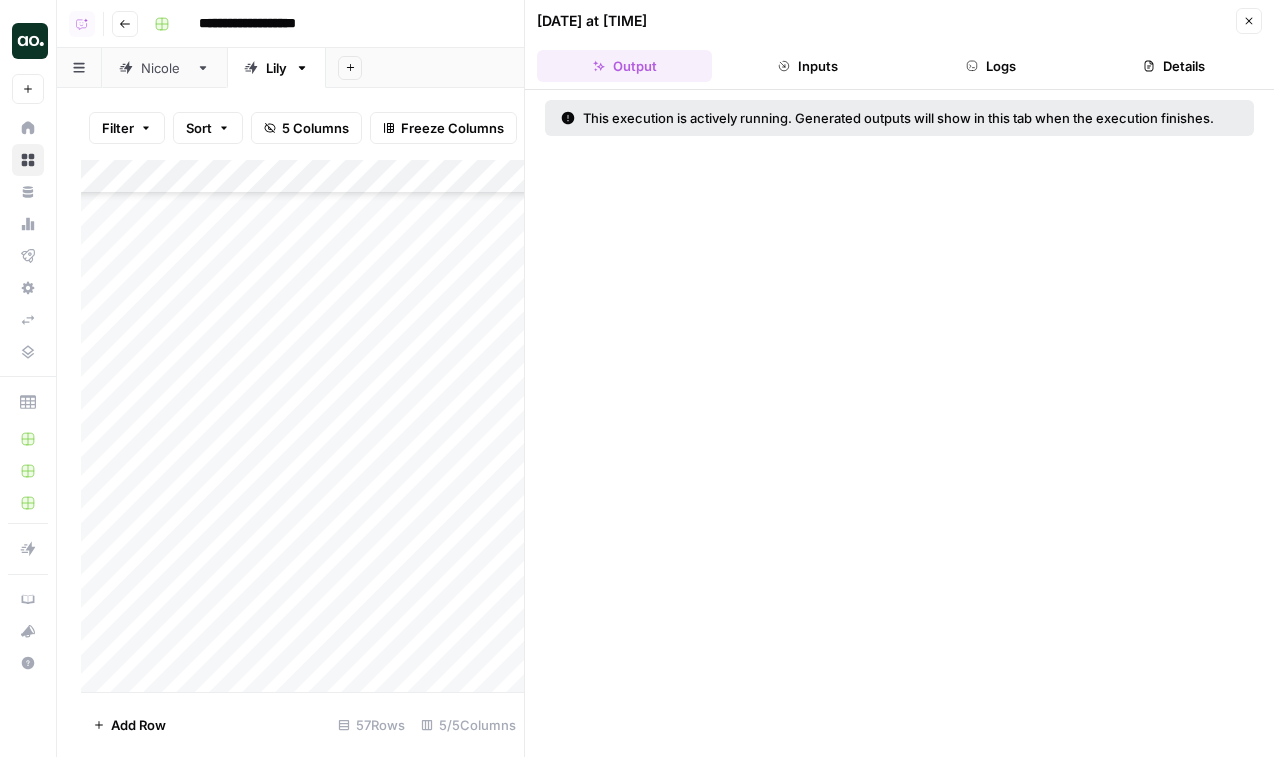 click 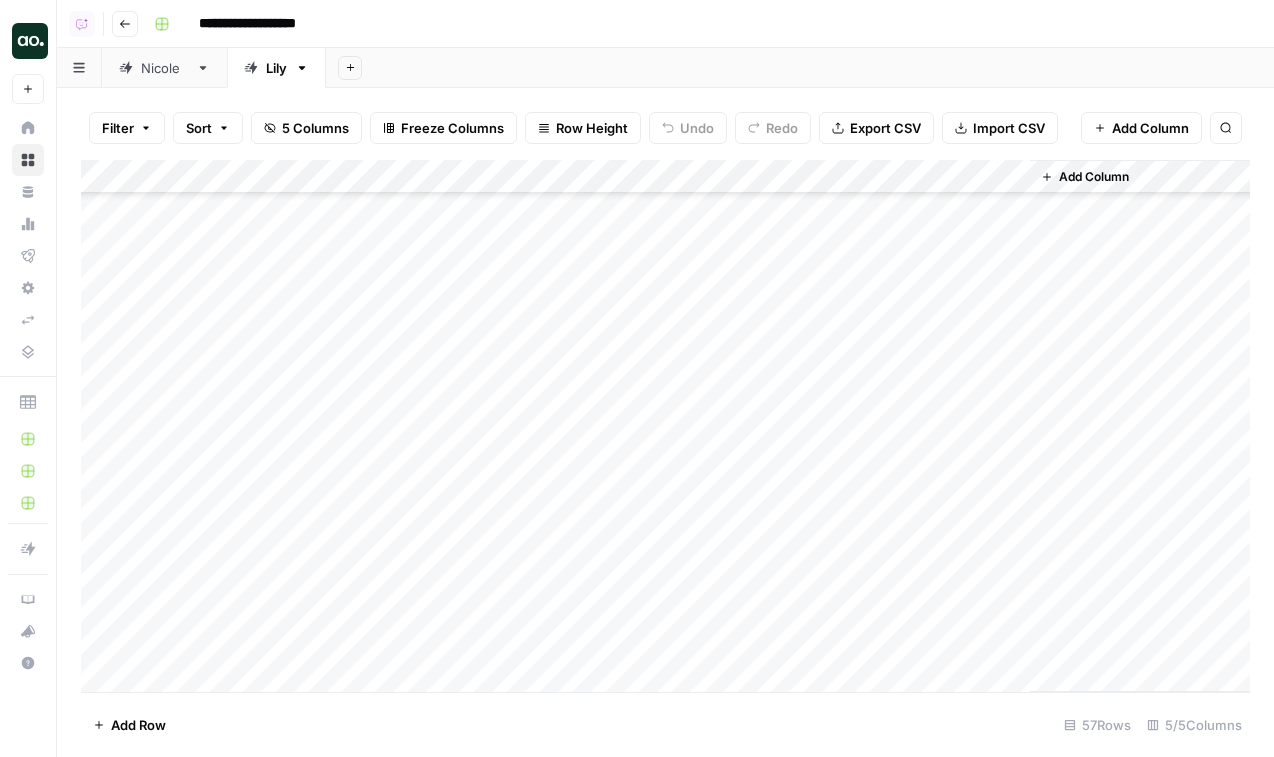 click on "Add Column" at bounding box center [665, 426] 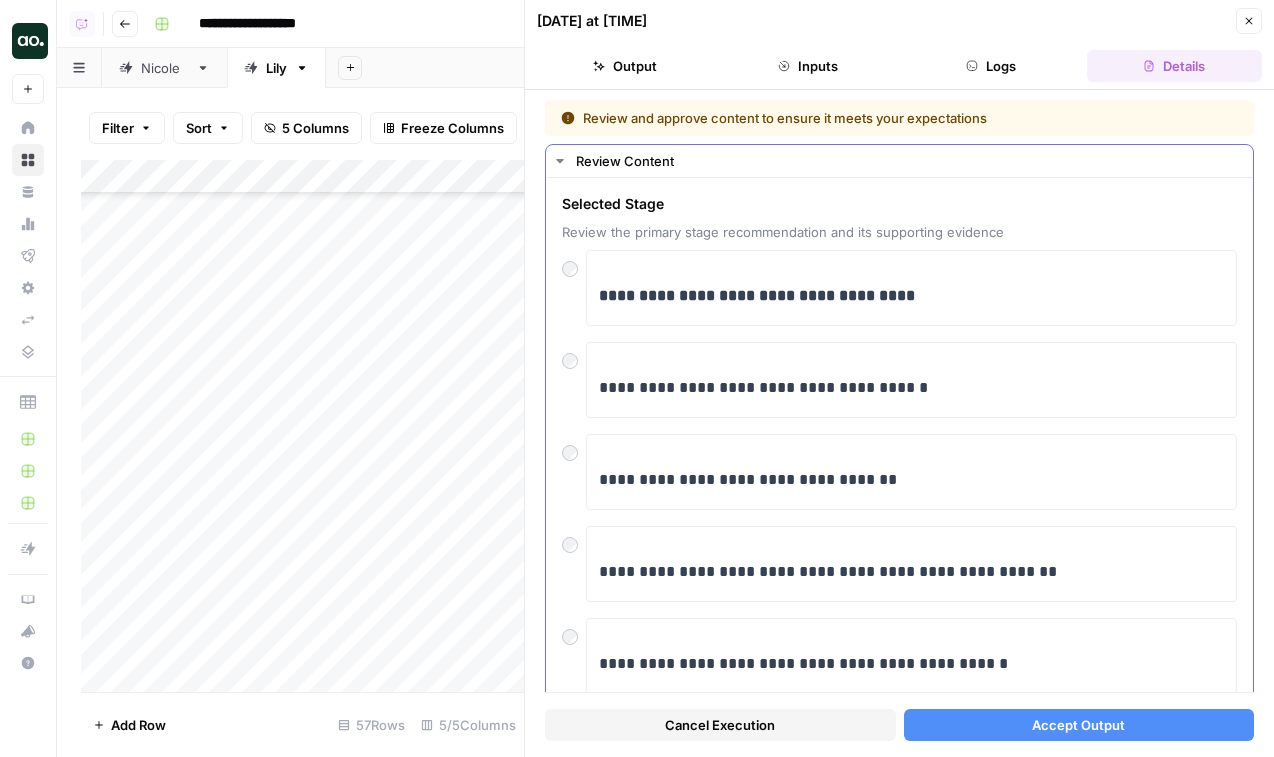click on "**********" at bounding box center (899, 472) 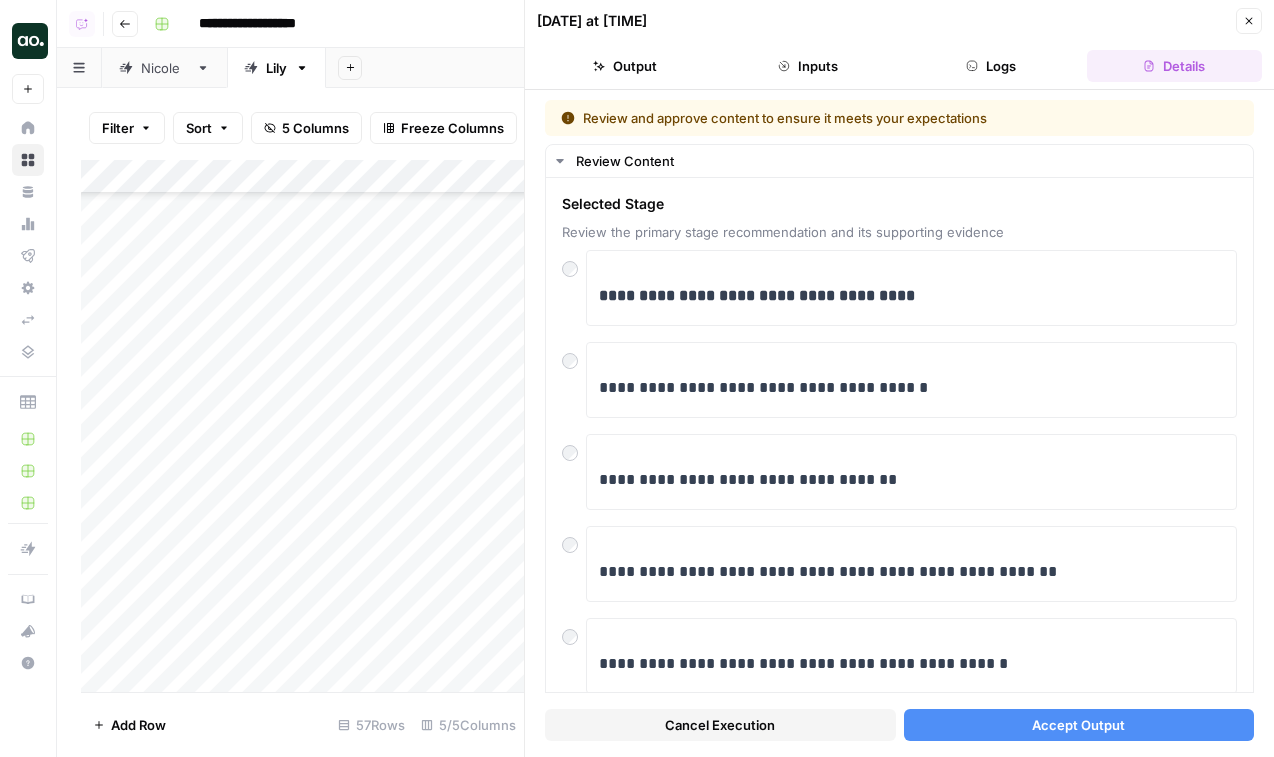 click on "Accept Output" at bounding box center (1079, 725) 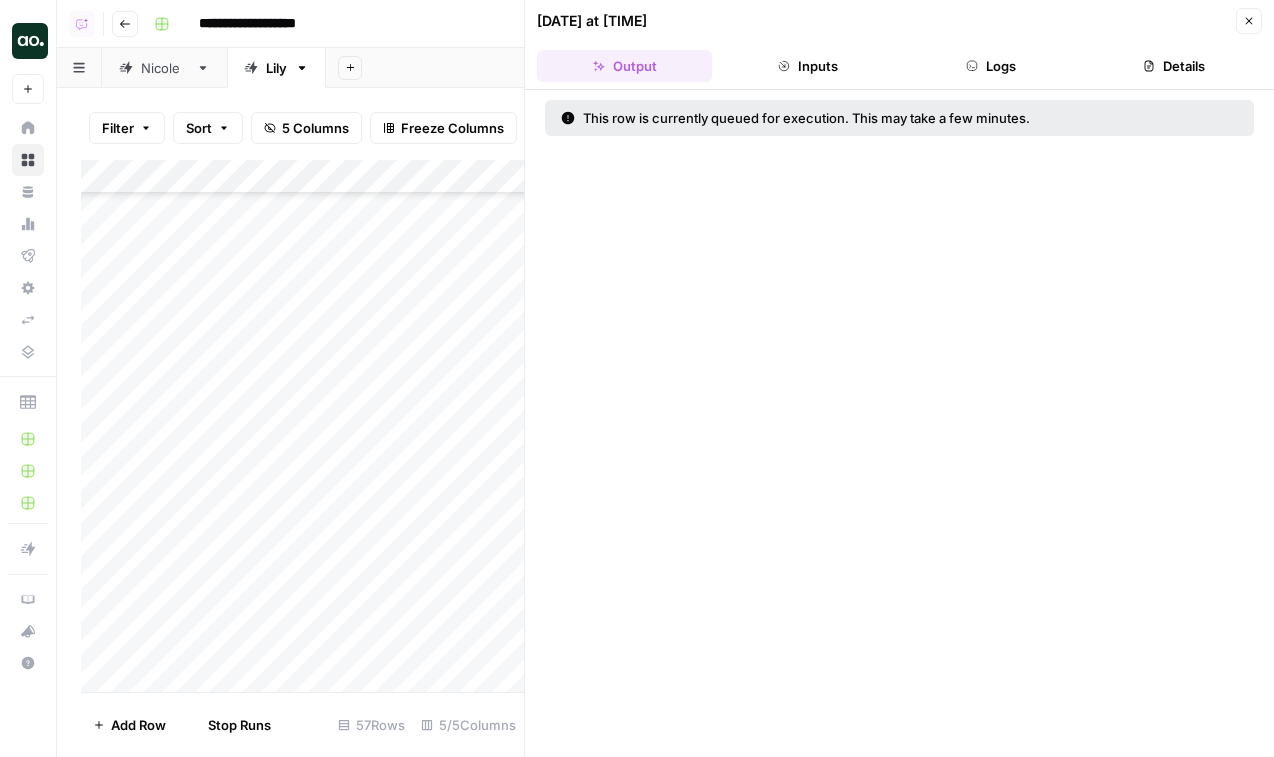 click on "Close" at bounding box center (1249, 21) 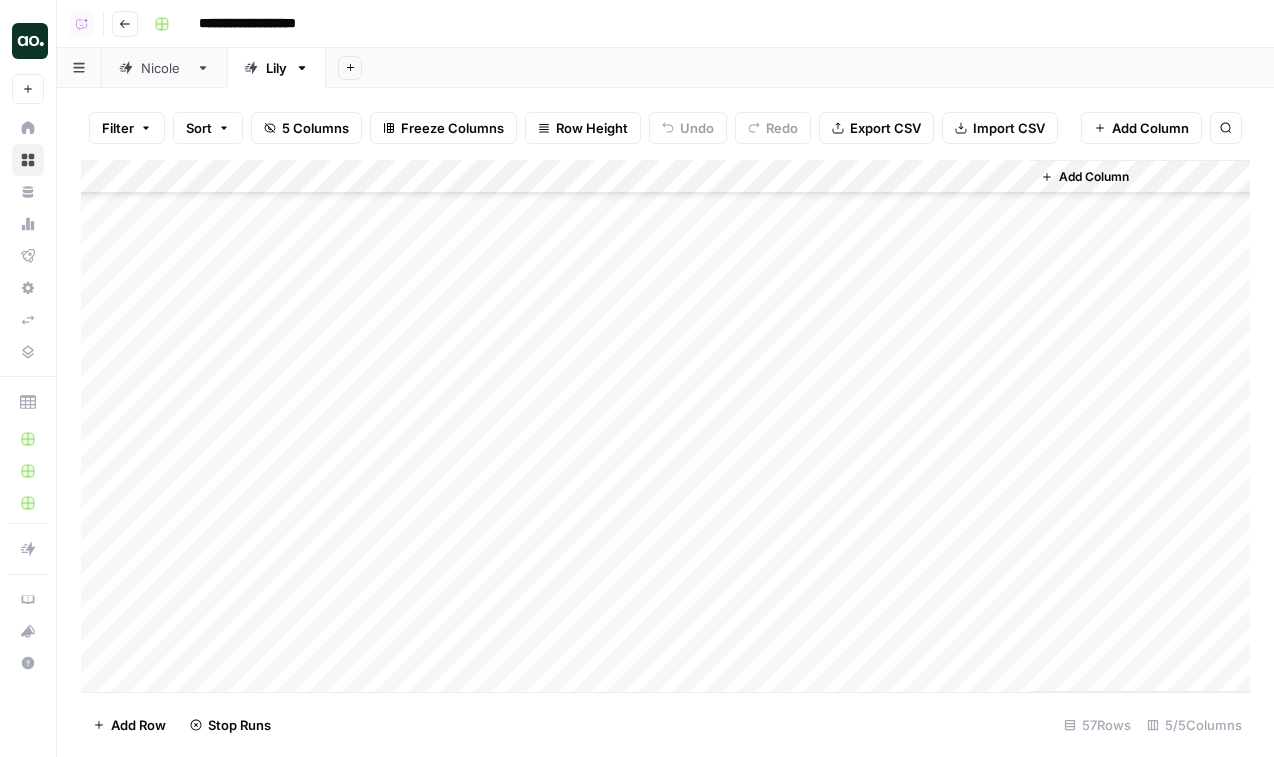 scroll, scrollTop: 1472, scrollLeft: 0, axis: vertical 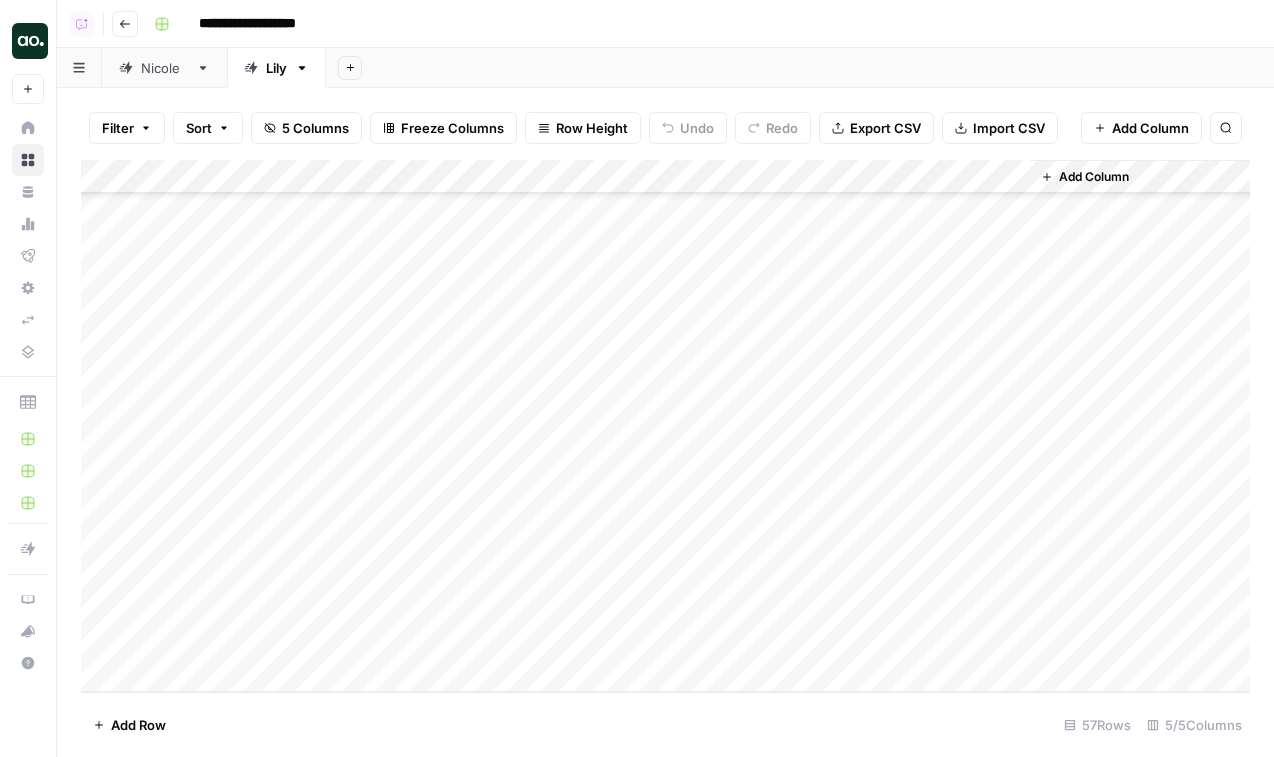 click on "Add Column" at bounding box center [665, 426] 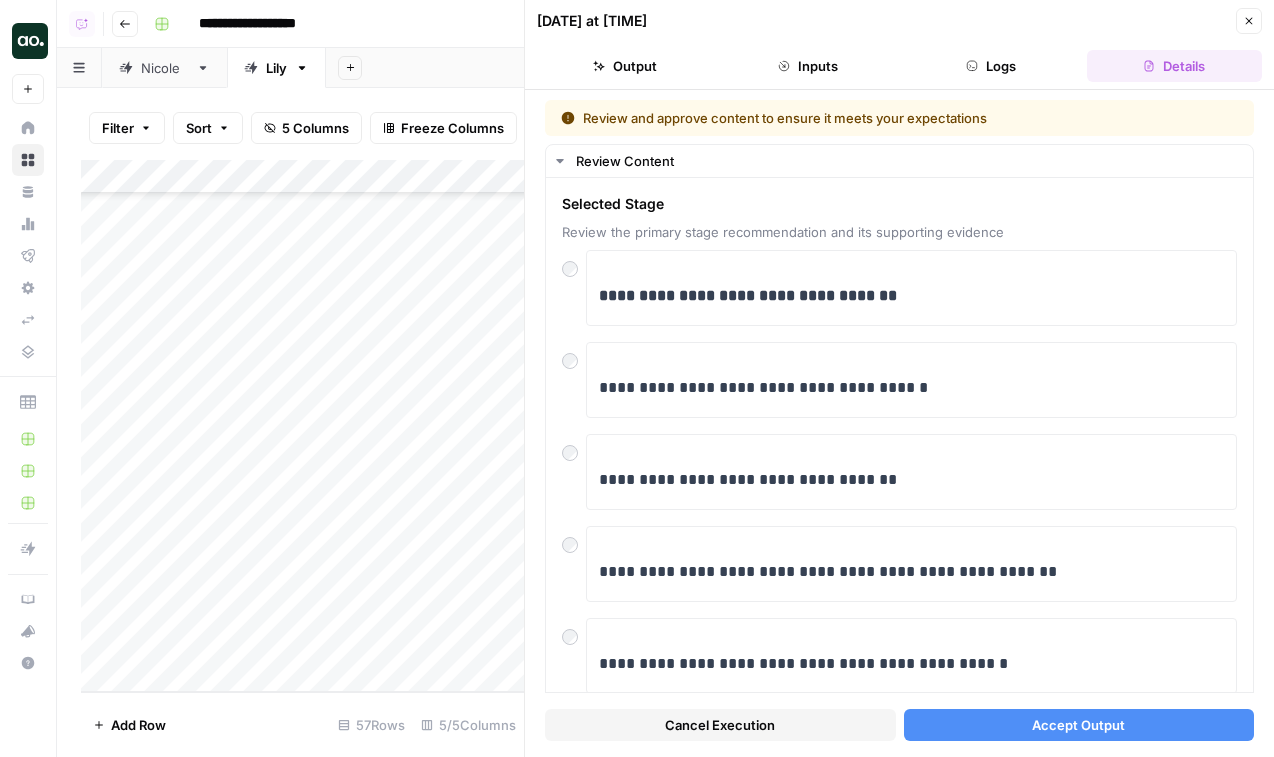 click on "Accept Output" at bounding box center [1079, 725] 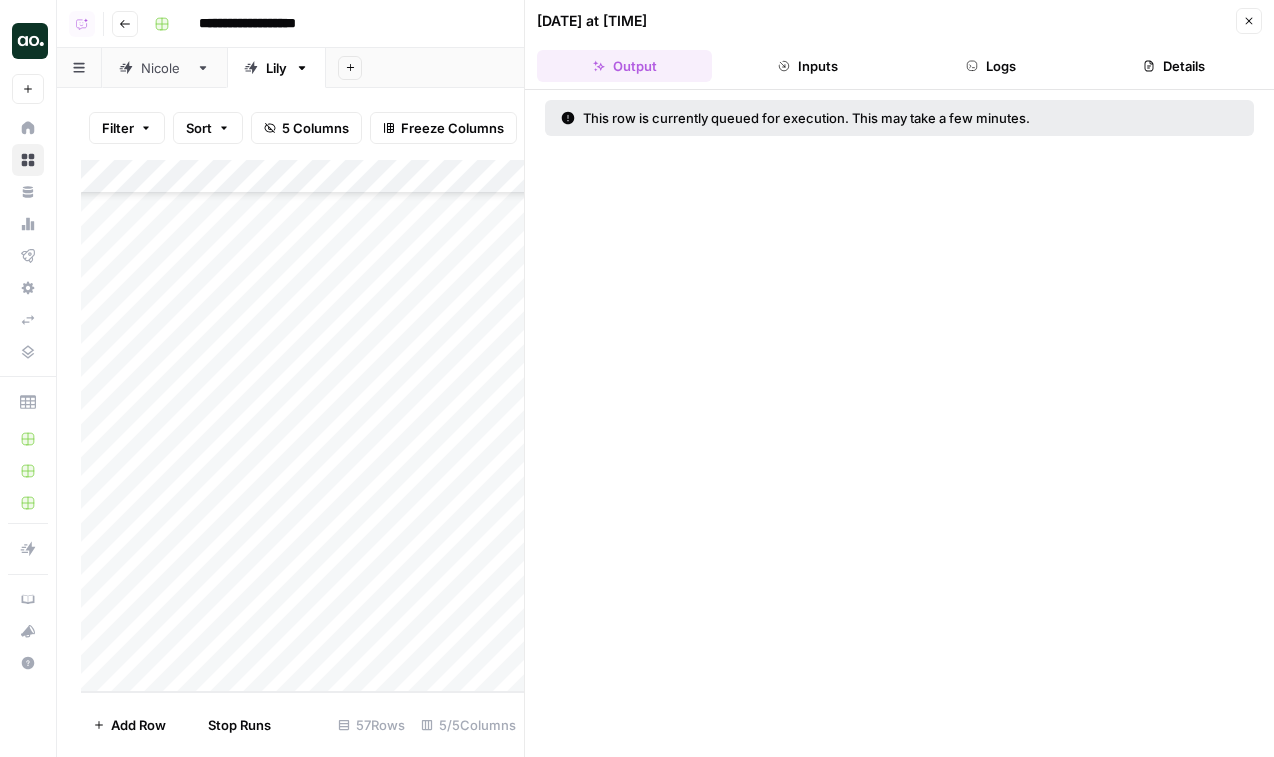 click on "Close" at bounding box center [1249, 21] 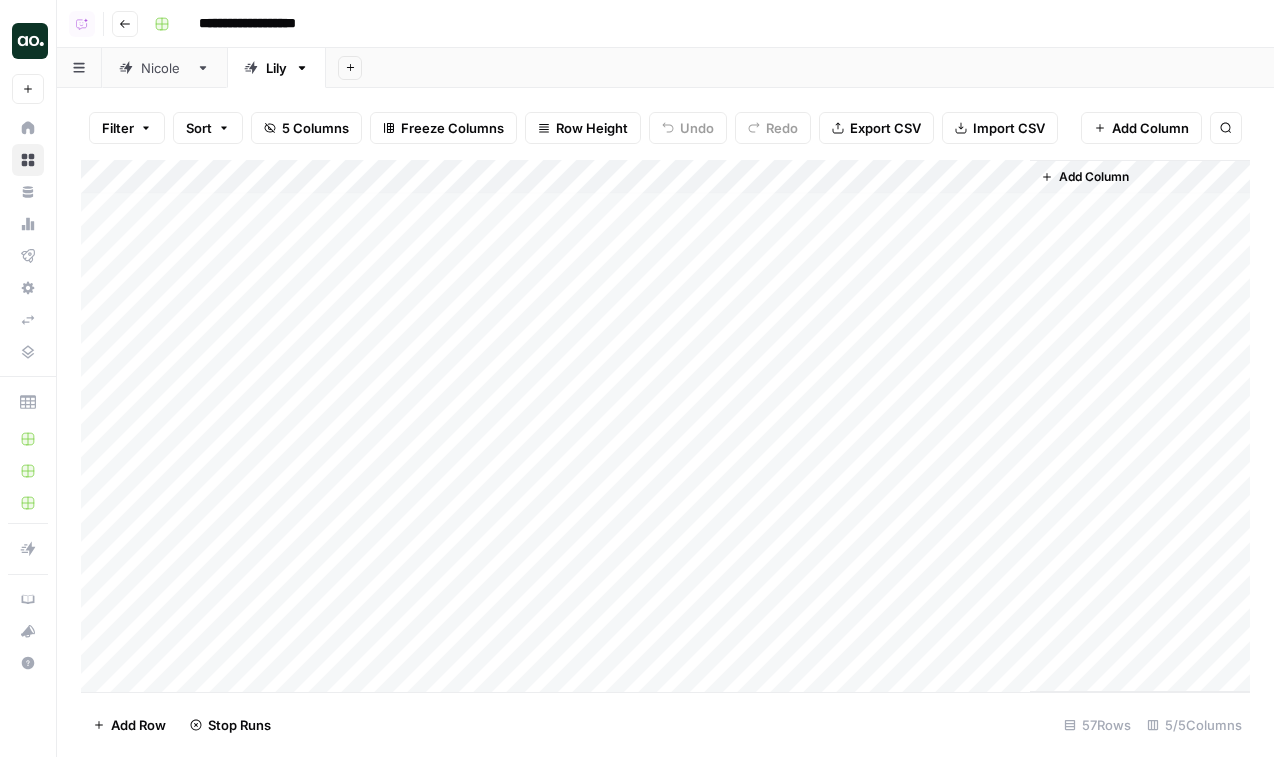 scroll, scrollTop: 0, scrollLeft: 0, axis: both 